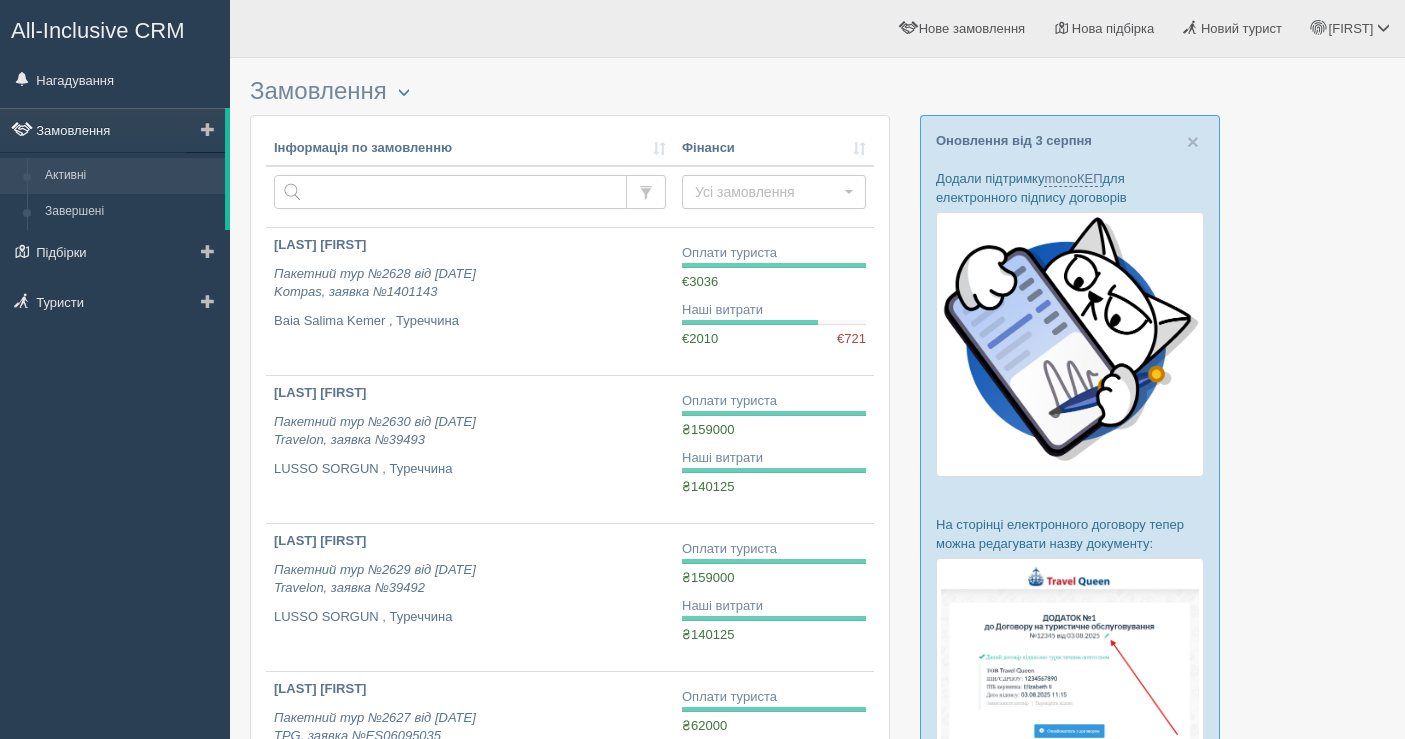 scroll, scrollTop: 0, scrollLeft: 0, axis: both 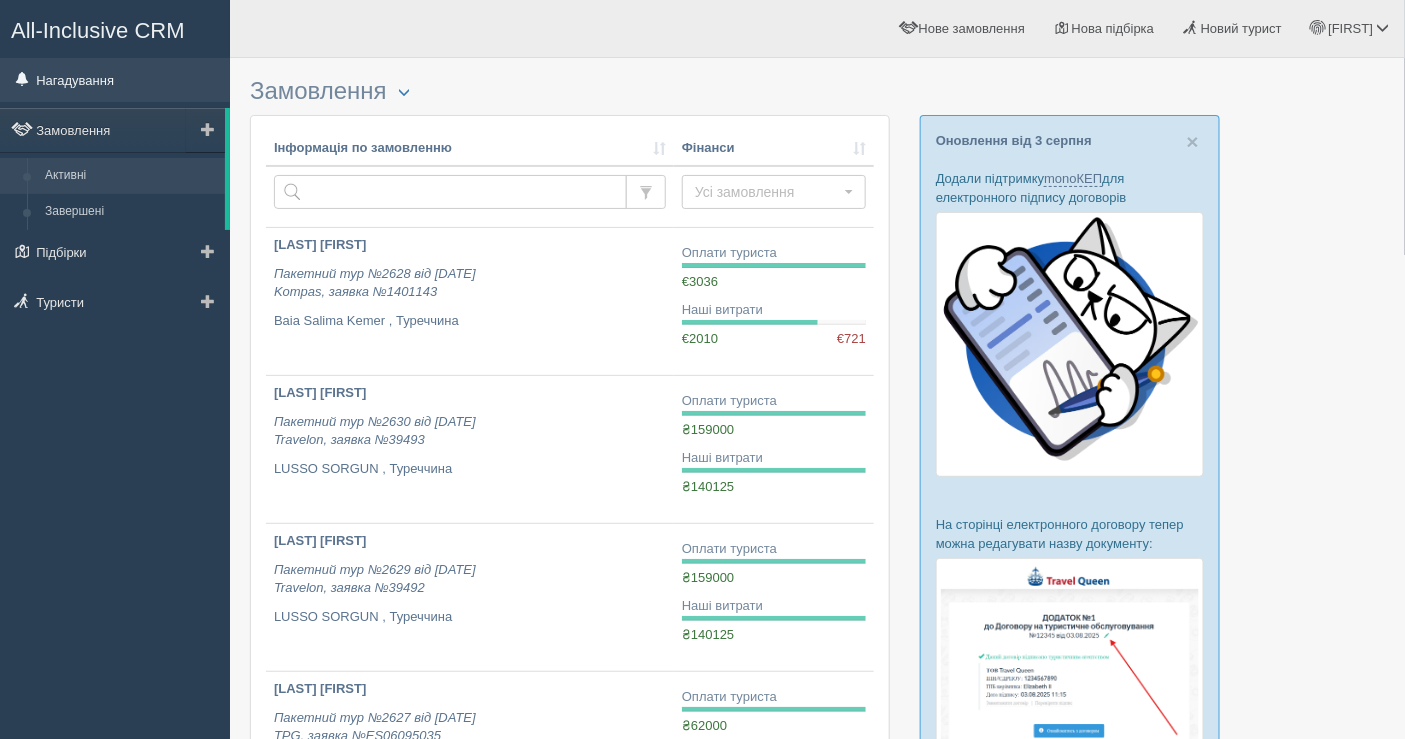 click on "Нагадування" at bounding box center [115, 80] 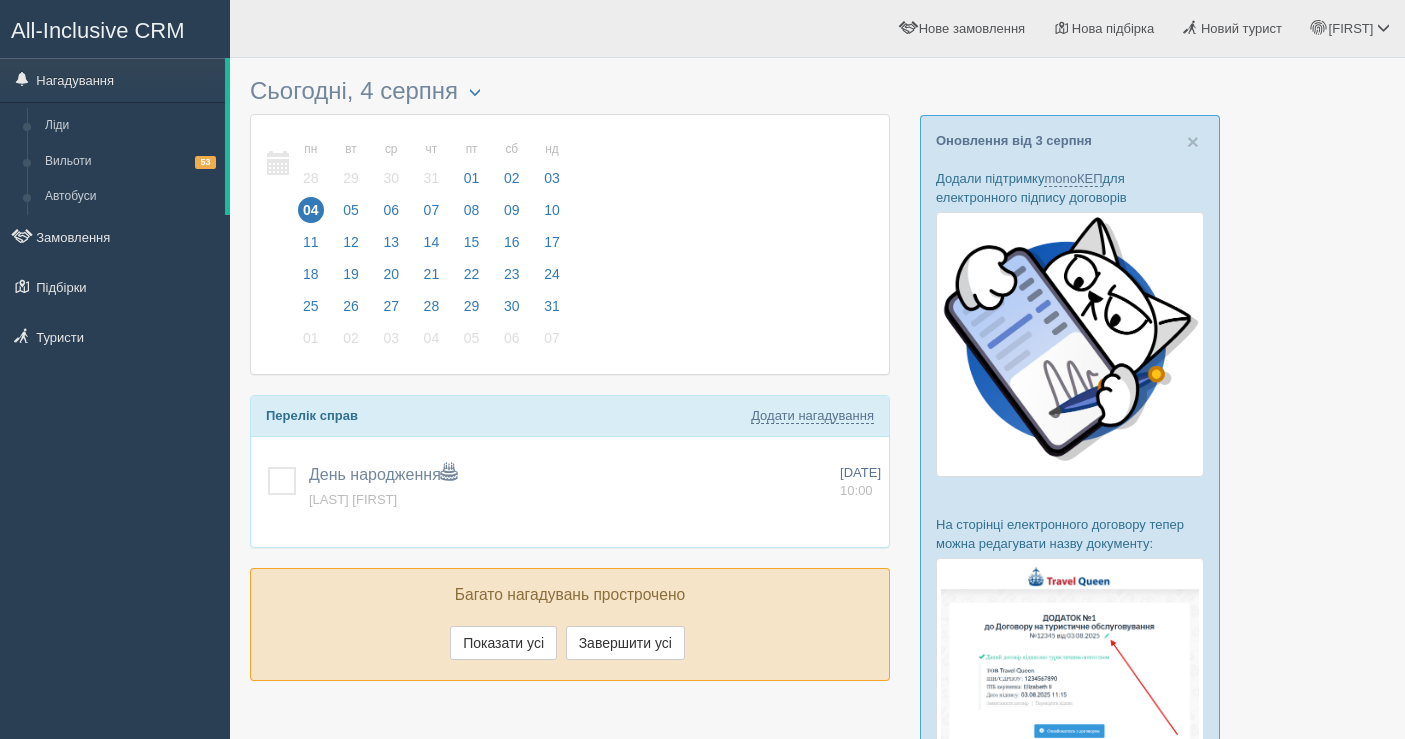 scroll, scrollTop: 0, scrollLeft: 0, axis: both 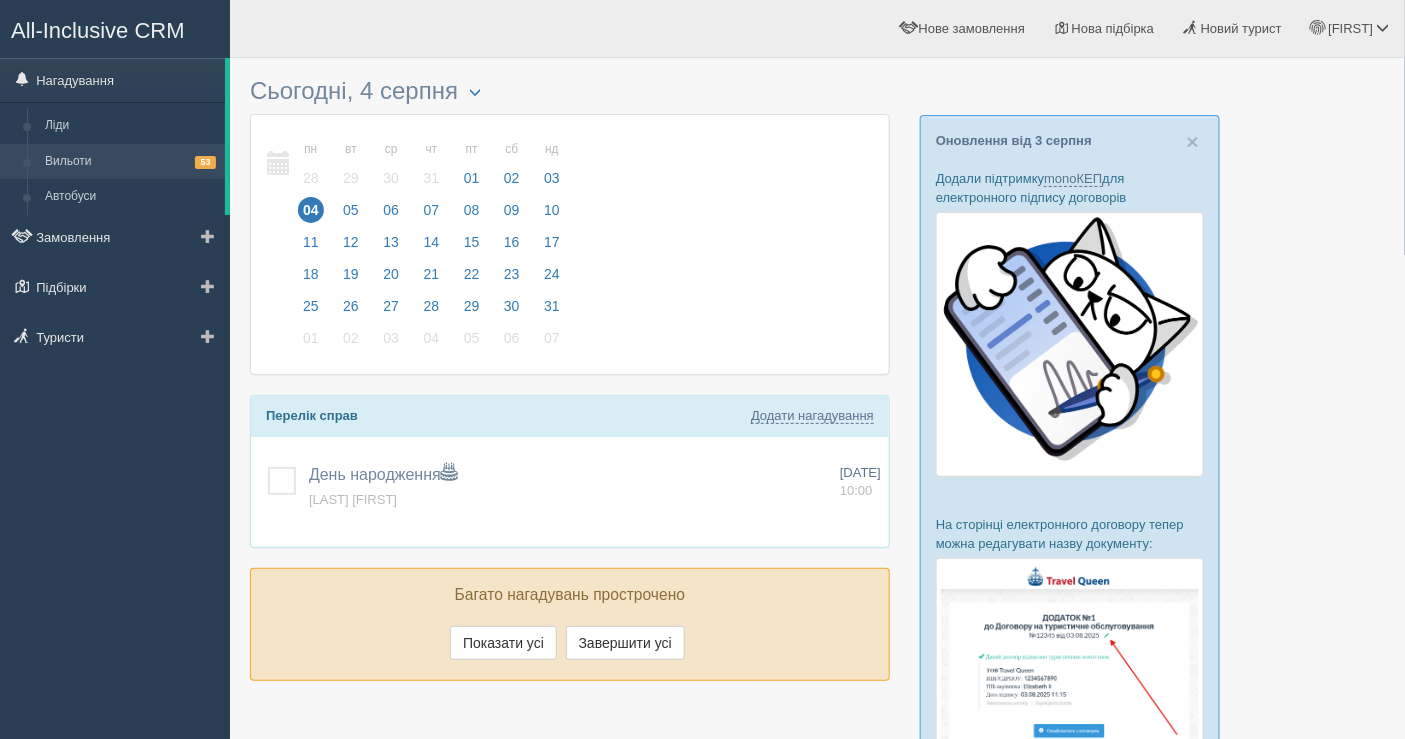 click on "Вильоти 53" at bounding box center [130, 162] 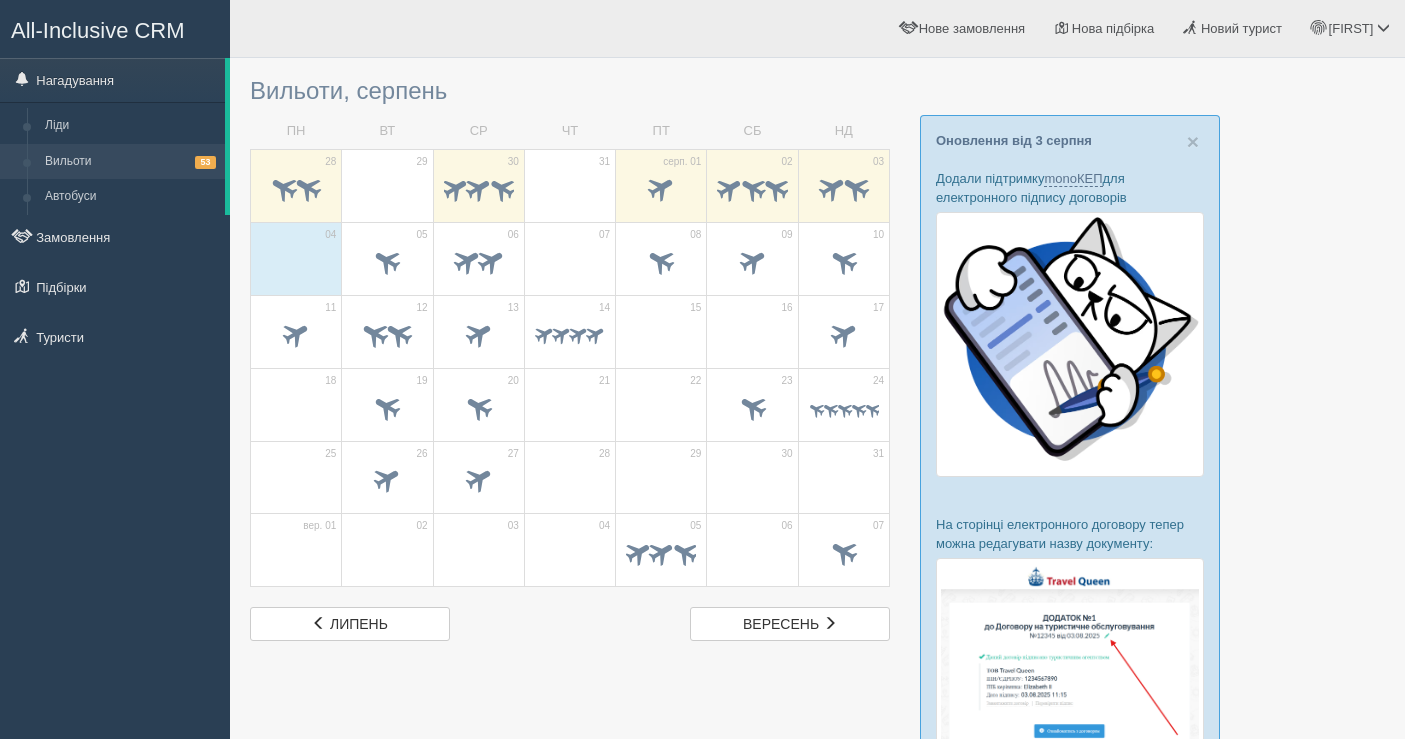 scroll, scrollTop: 0, scrollLeft: 0, axis: both 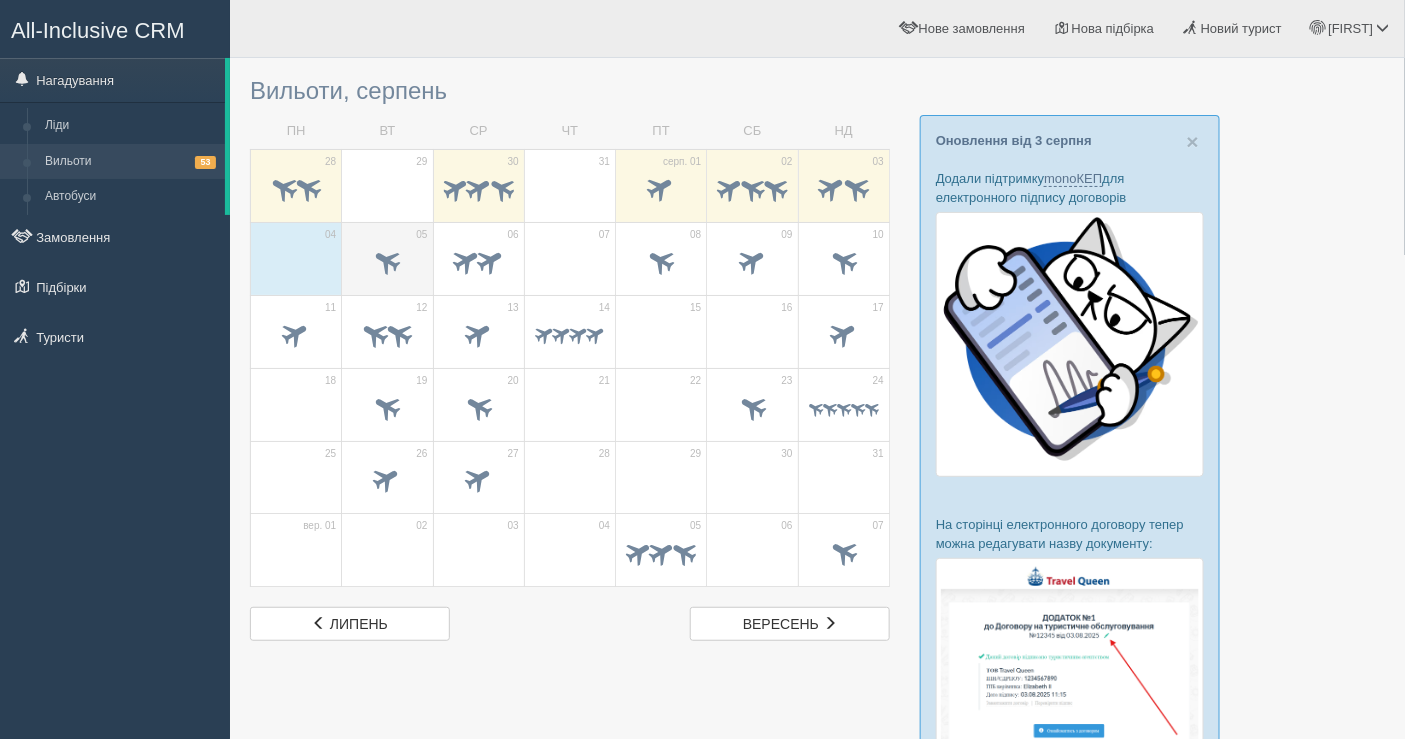 click at bounding box center [387, 264] 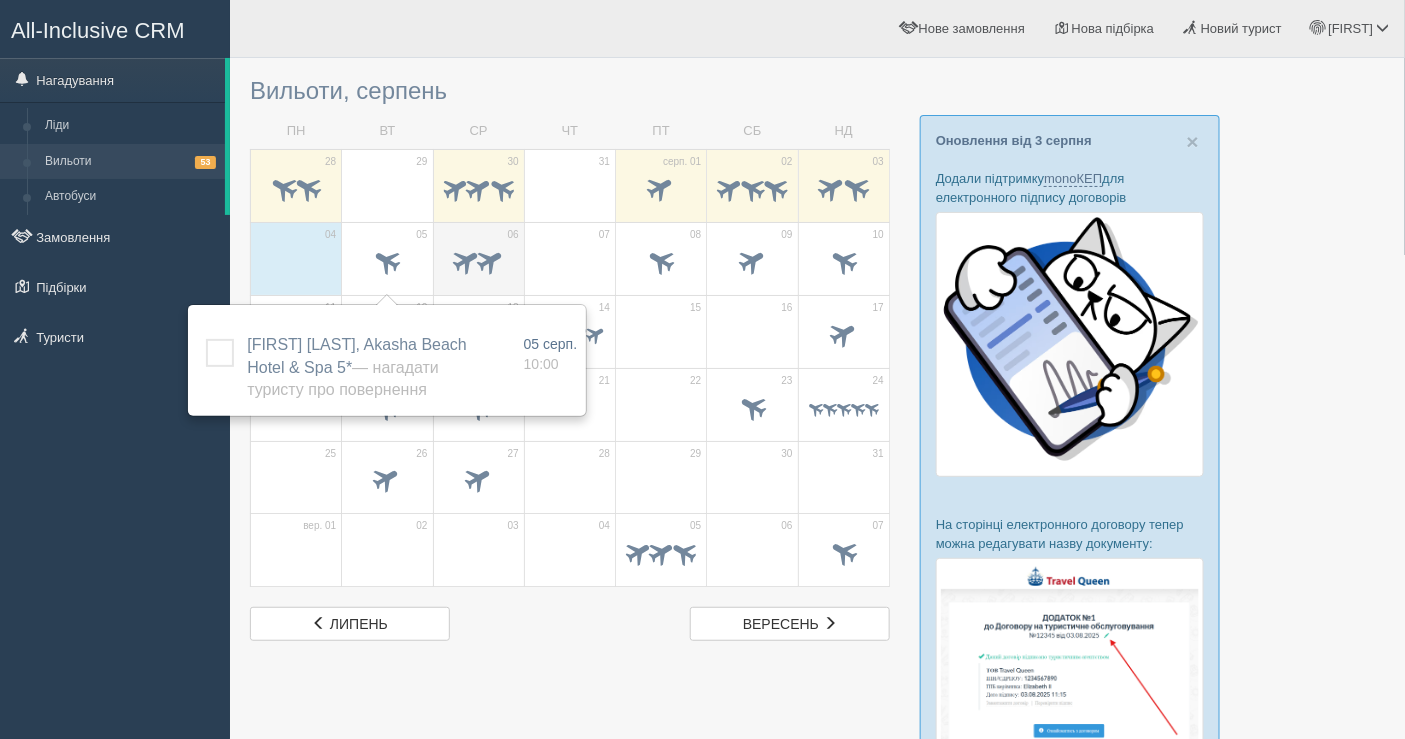 click on "06" at bounding box center (478, 258) 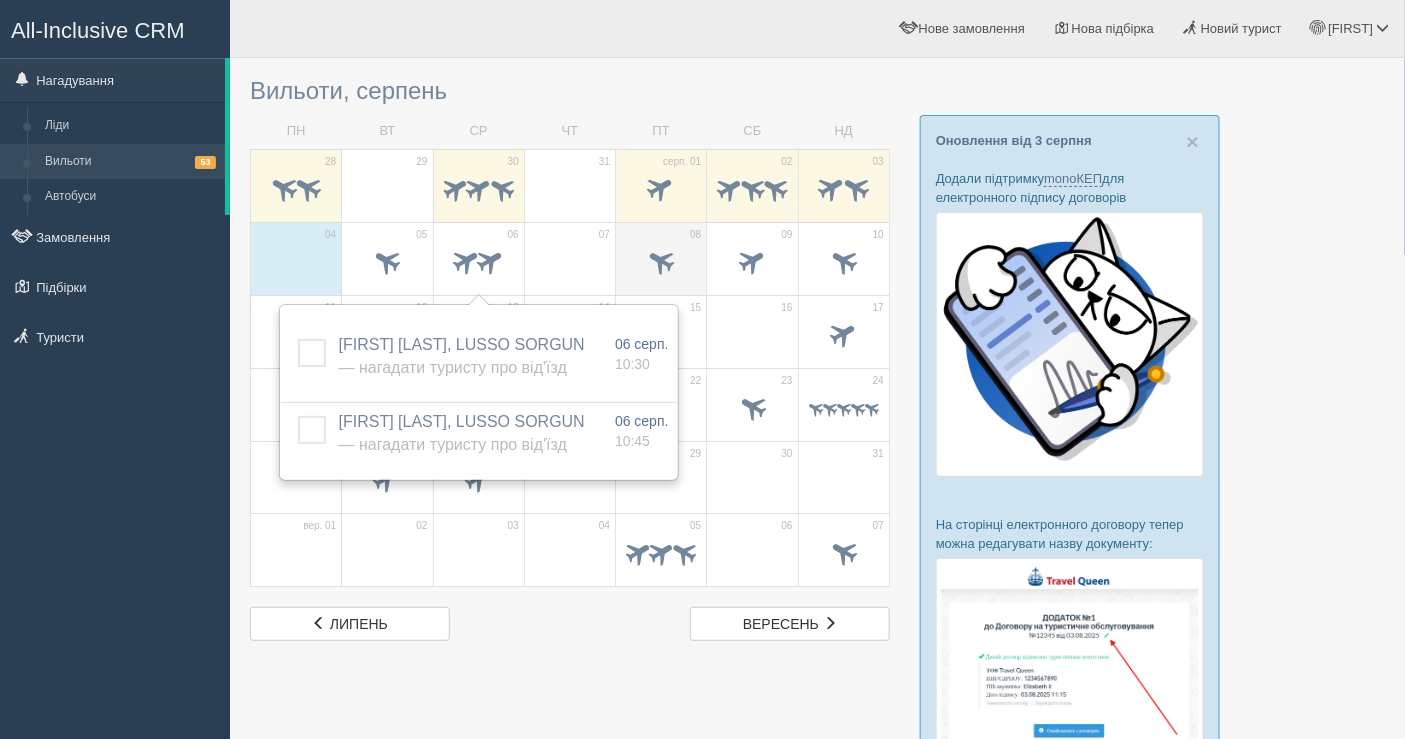 click at bounding box center [661, 260] 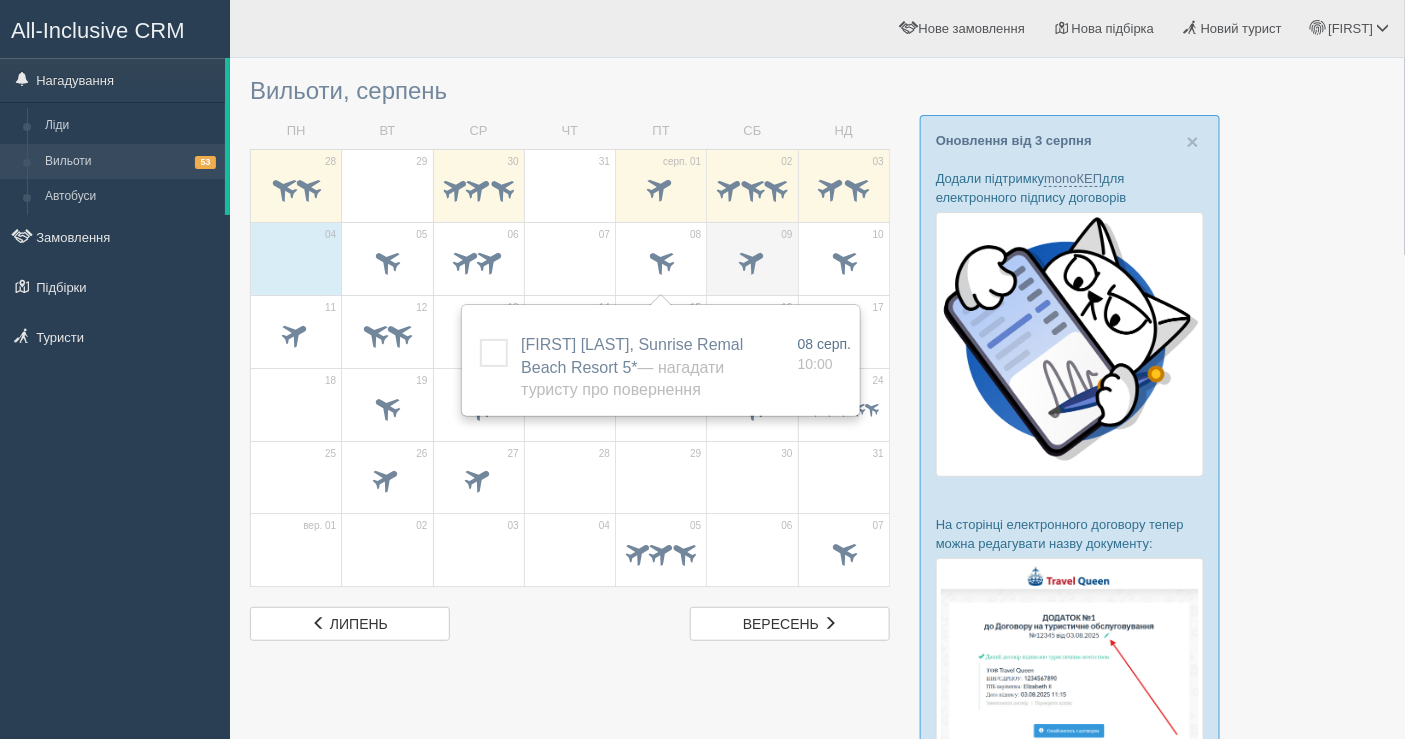click at bounding box center [752, 260] 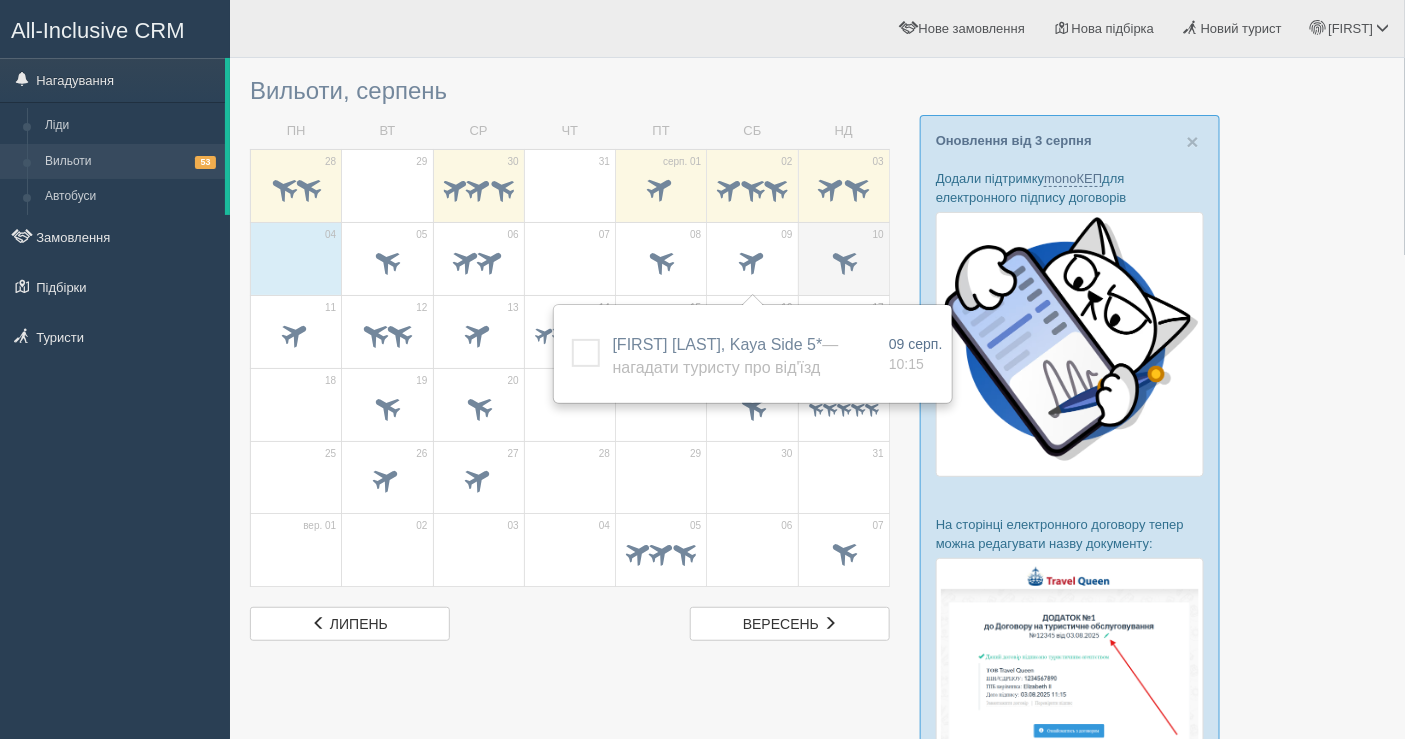 click at bounding box center (844, 264) 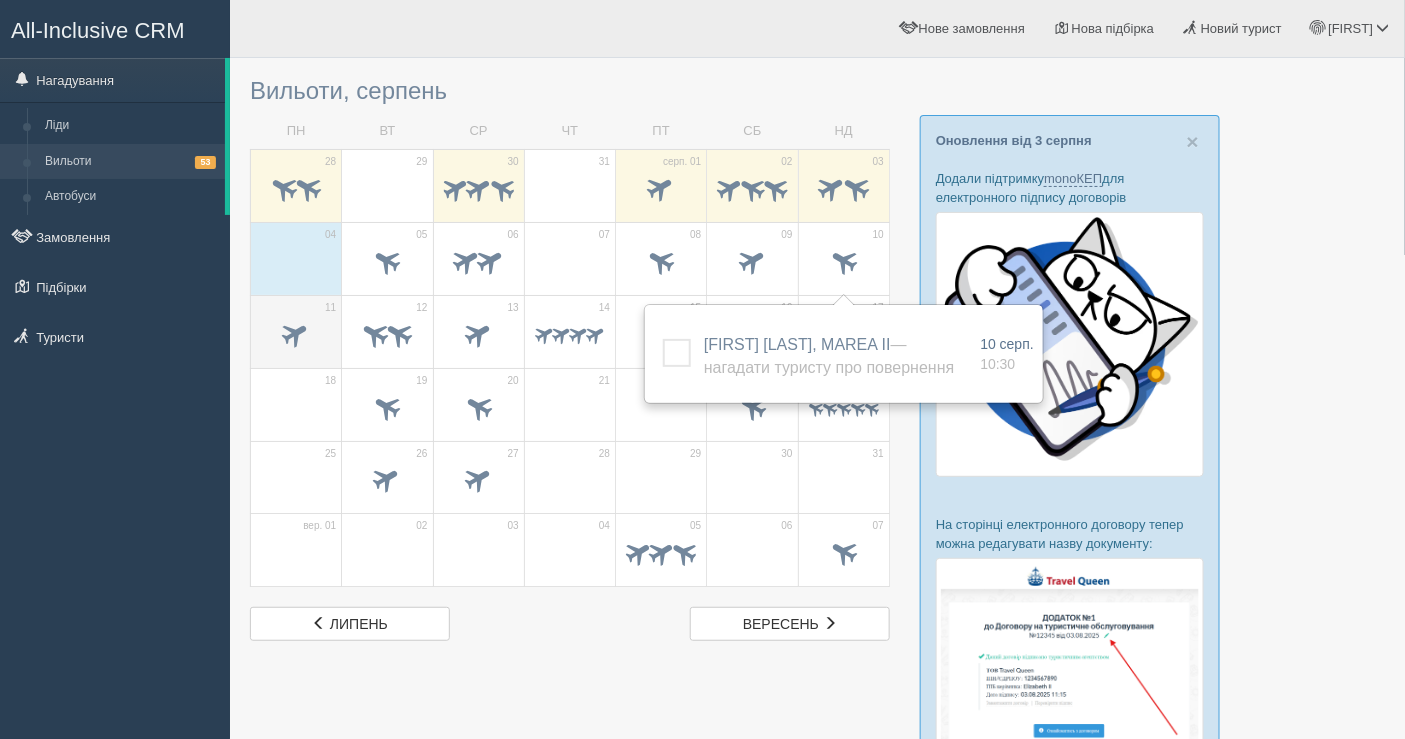 click at bounding box center [296, 333] 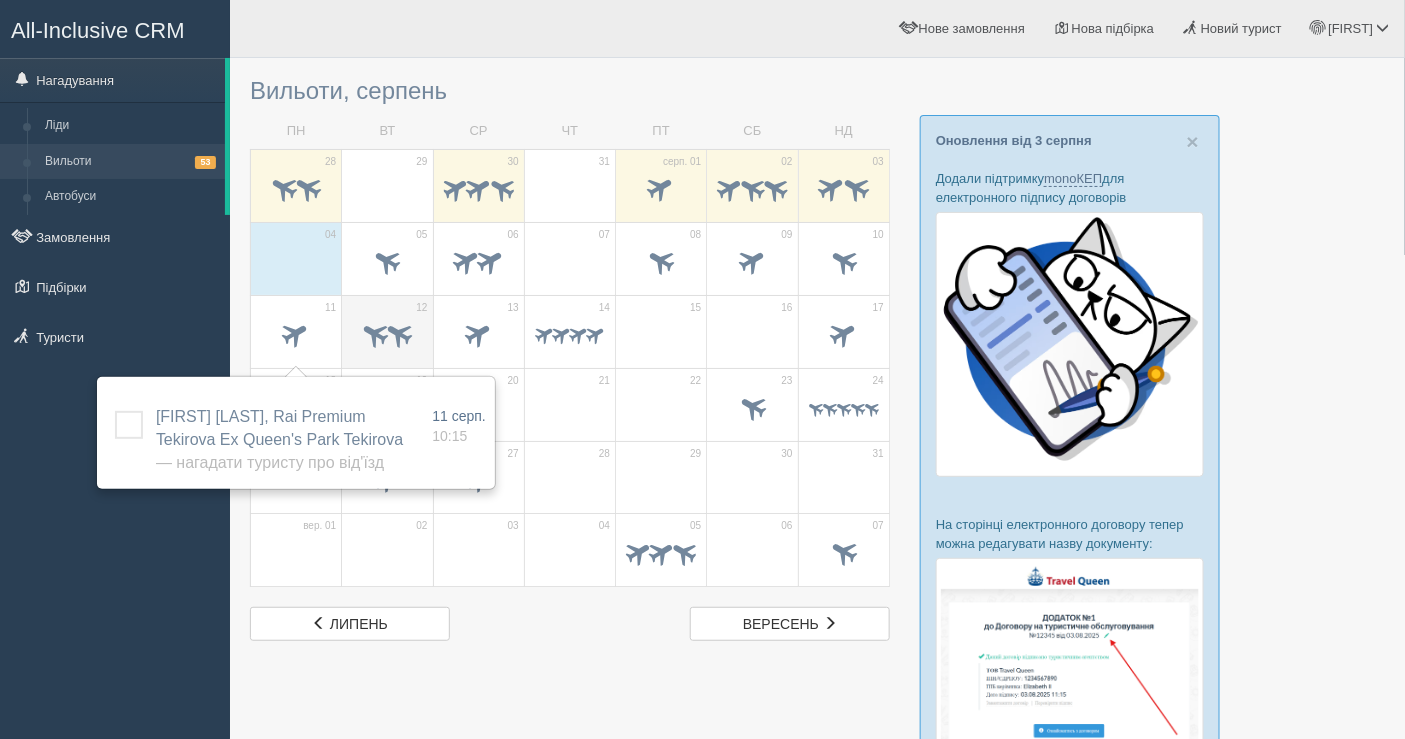 click at bounding box center (399, 333) 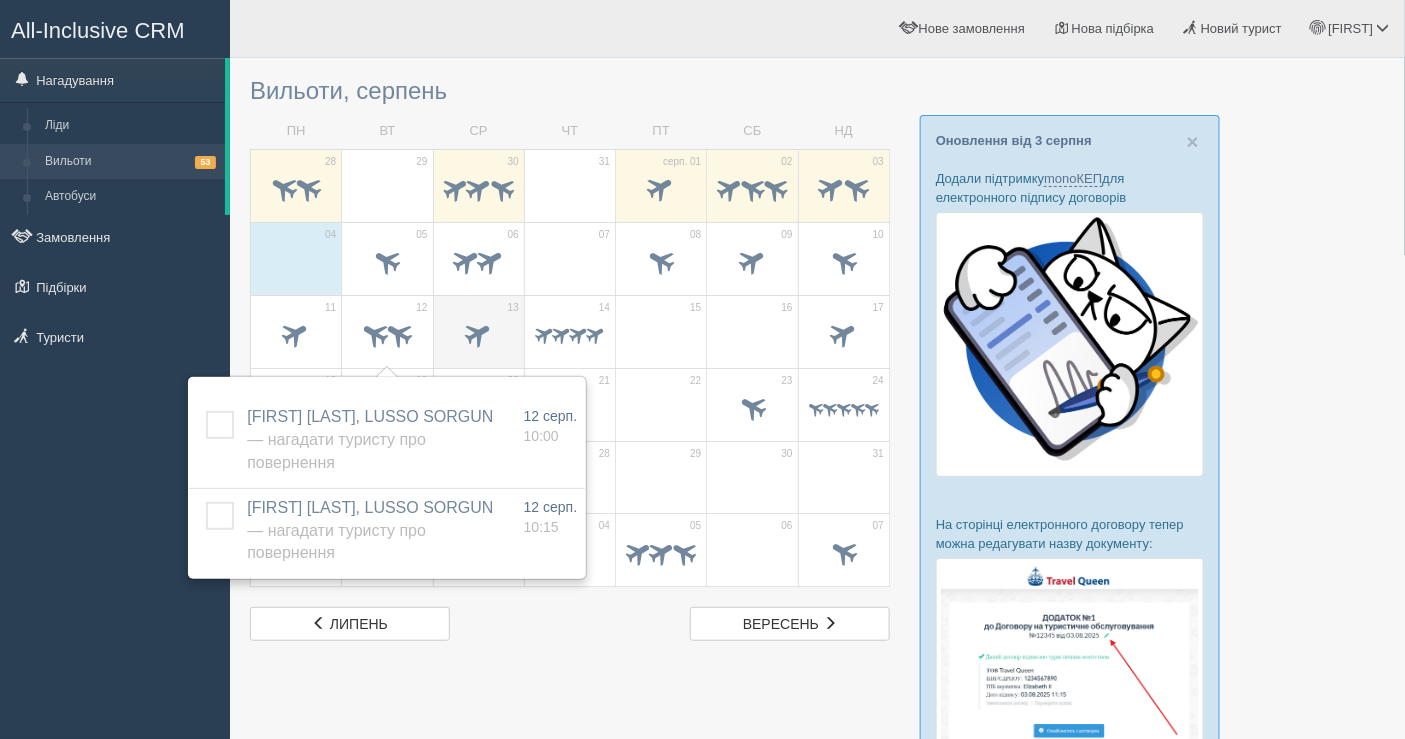 click at bounding box center [479, 337] 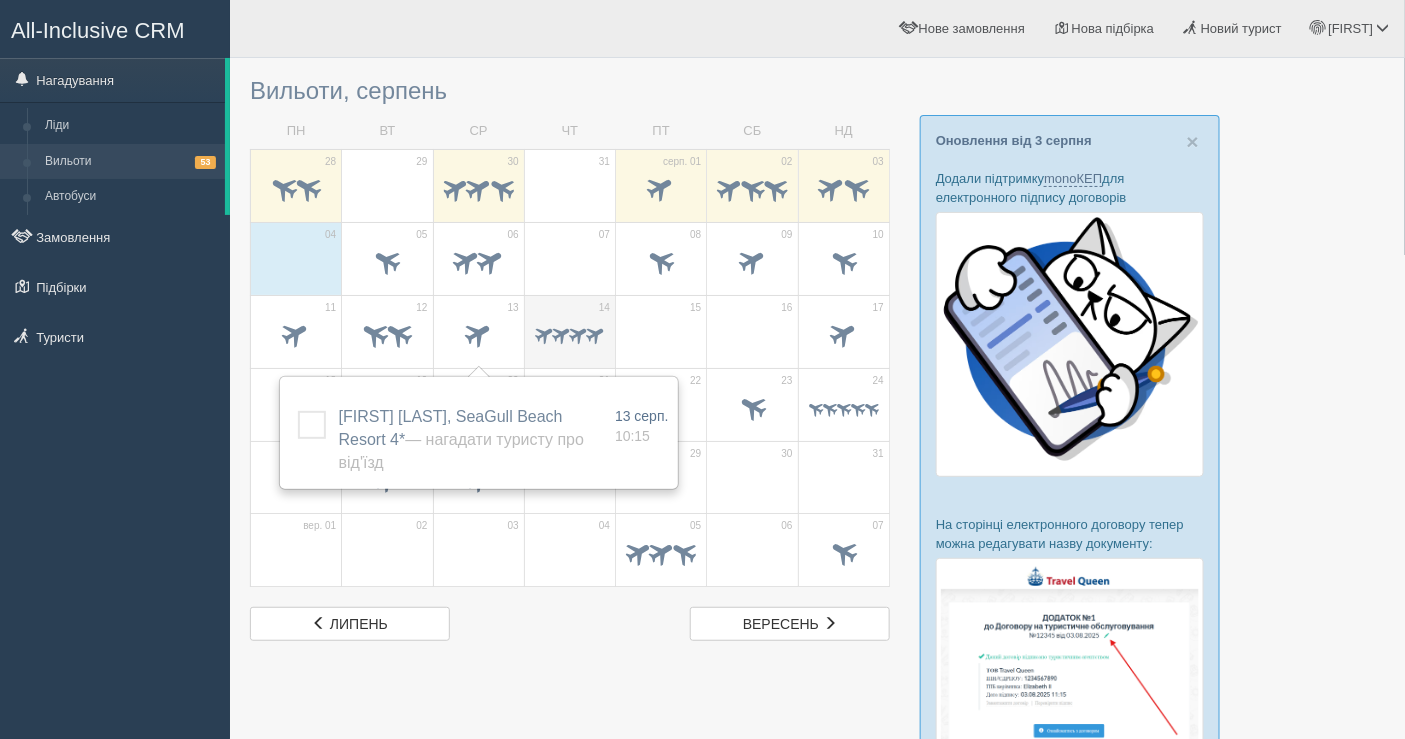 click at bounding box center [544, 333] 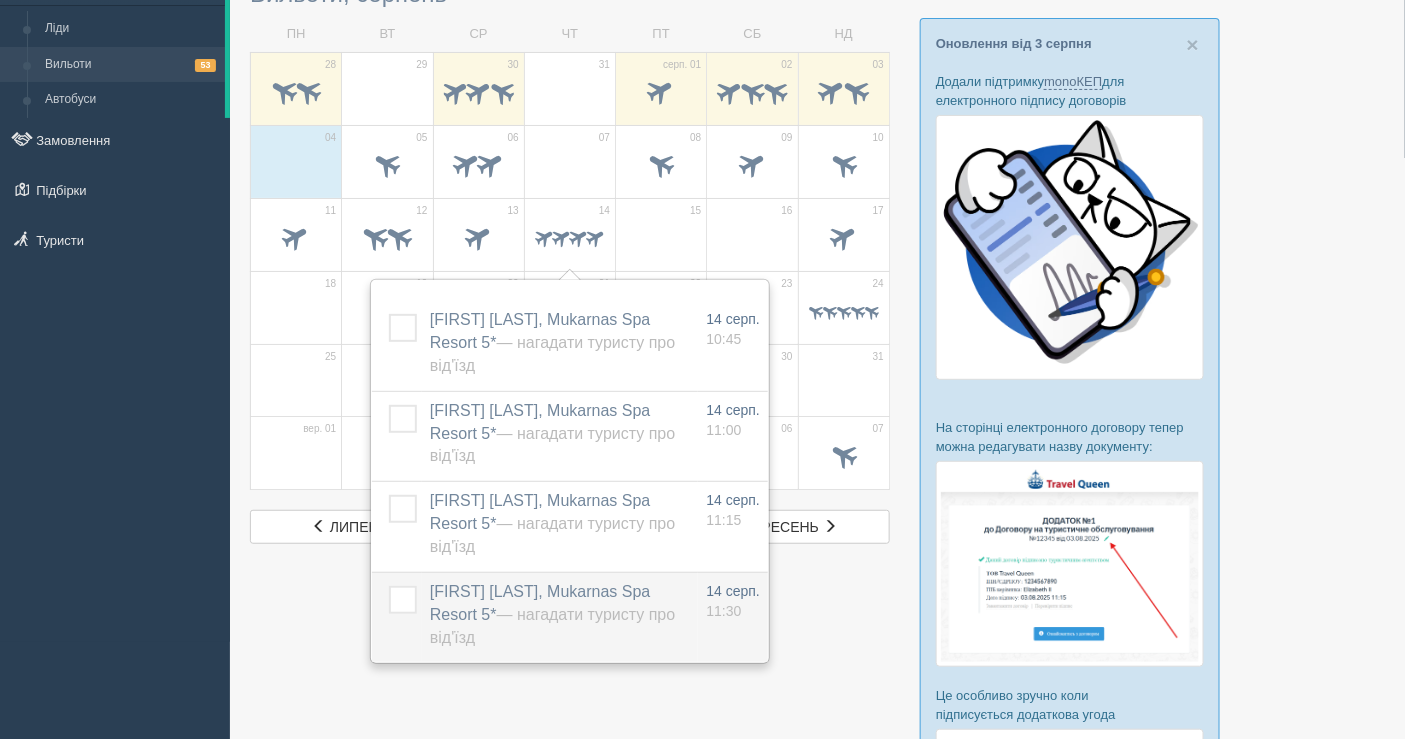 scroll, scrollTop: 111, scrollLeft: 0, axis: vertical 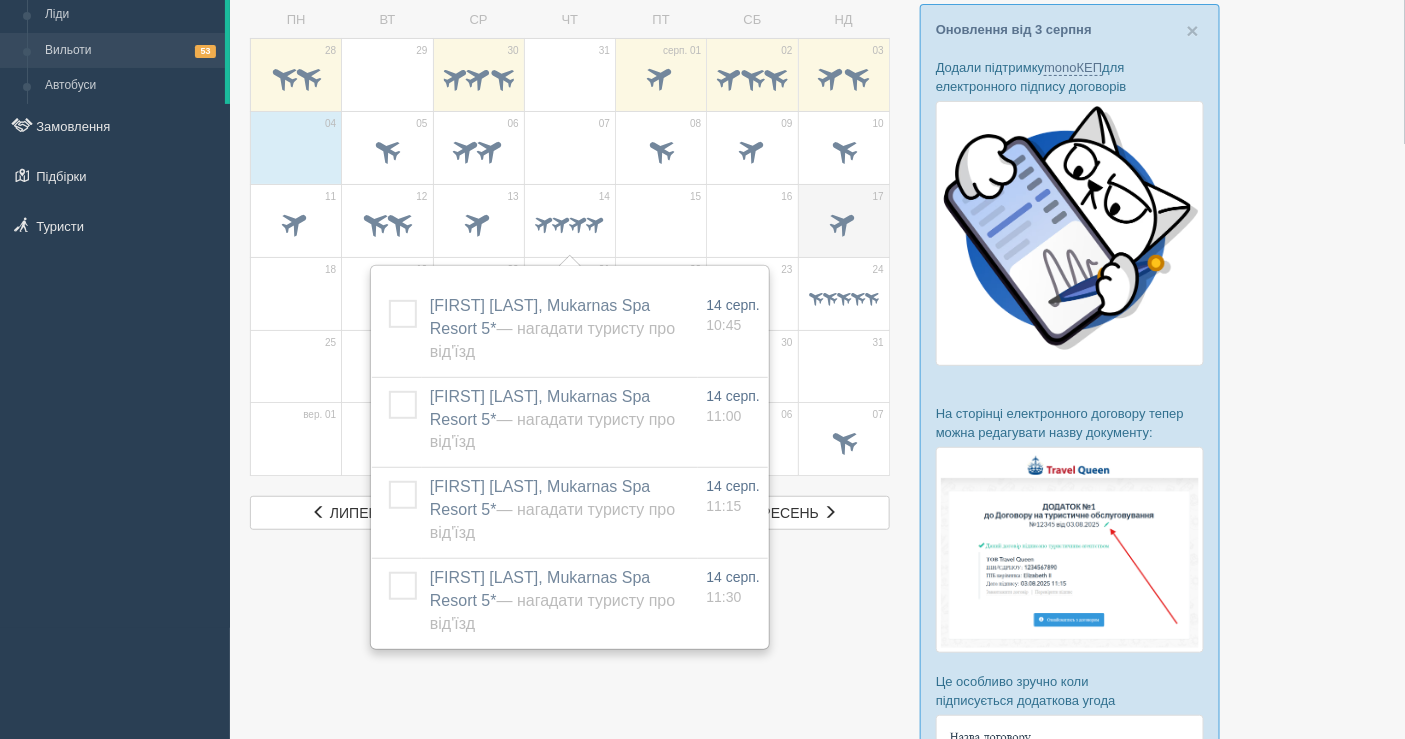 click at bounding box center [844, 226] 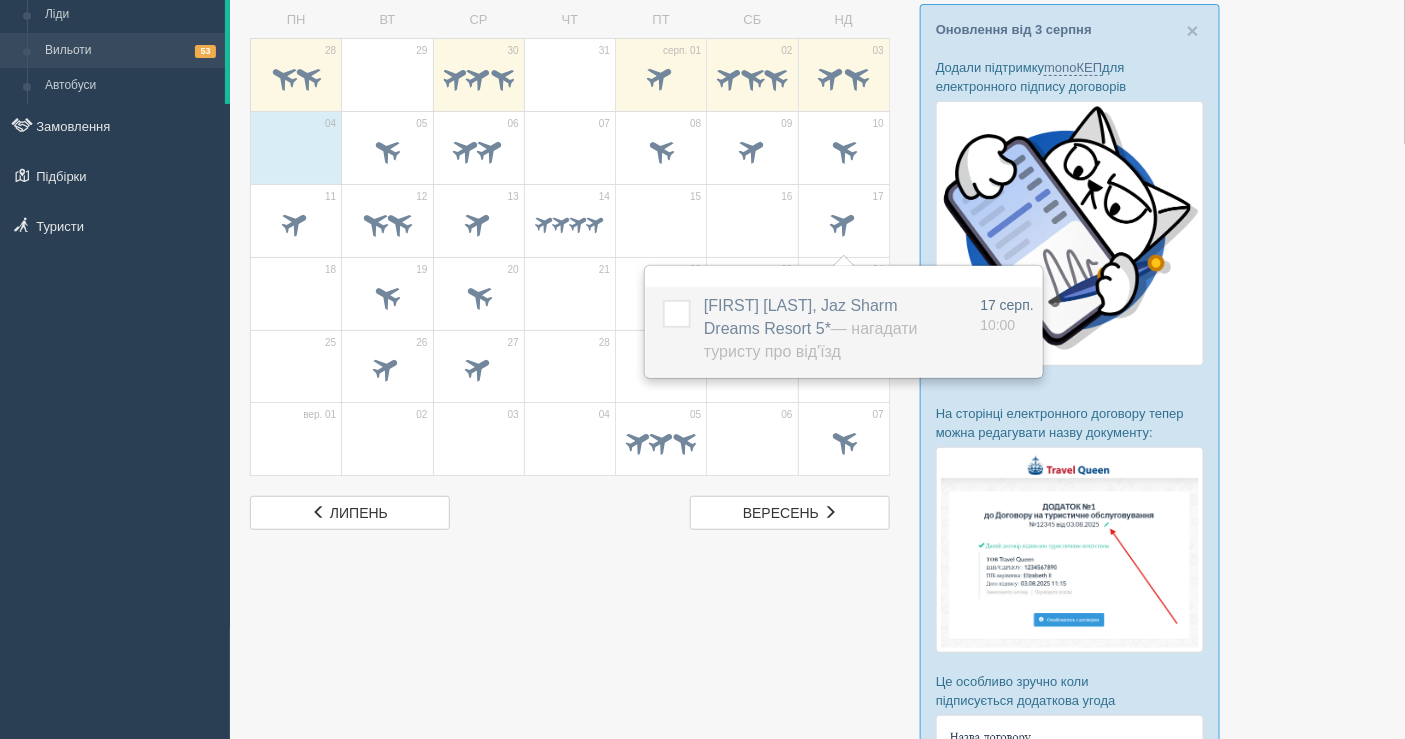 click on "MYKHALCHUK ANNA, Jaz Sharm Dreams Resort 5*                                                      — Нагадати туристу про від'їзд" at bounding box center (811, 328) 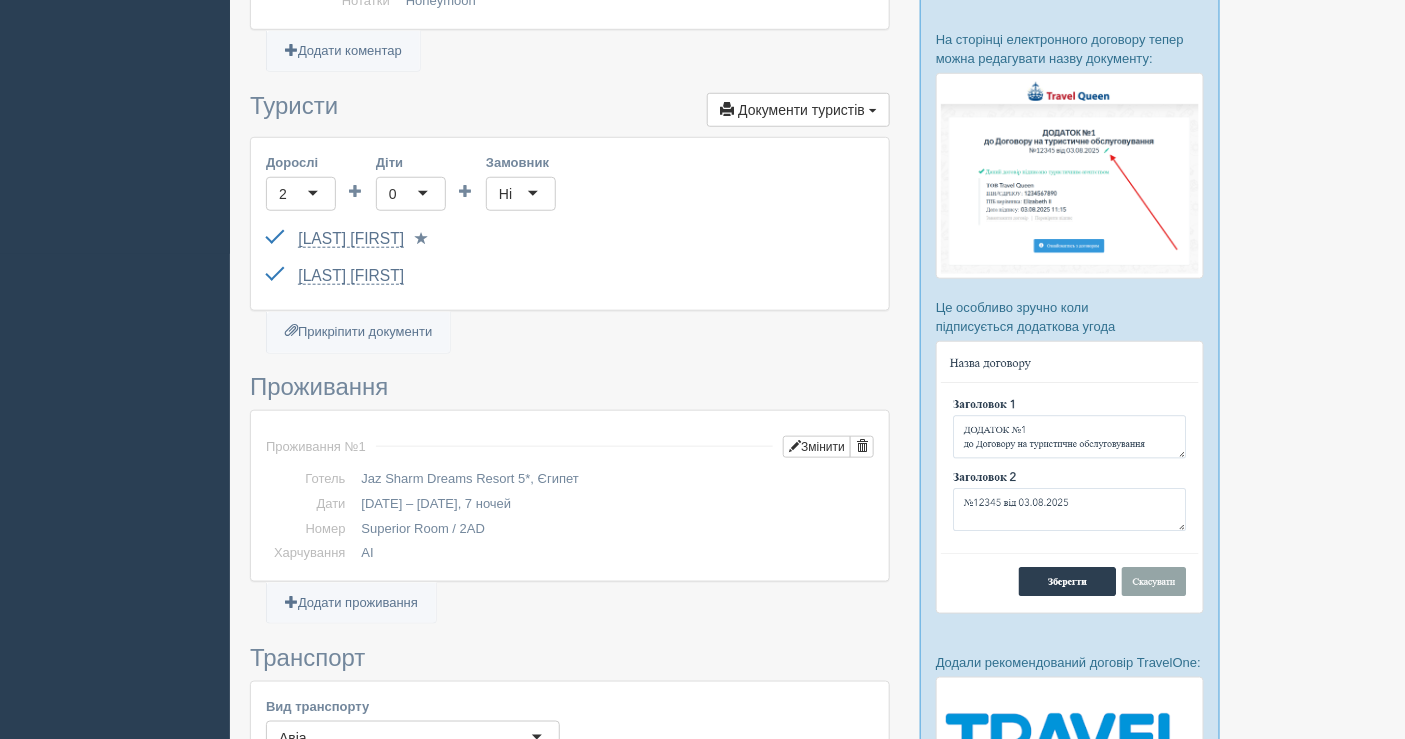 scroll, scrollTop: 555, scrollLeft: 0, axis: vertical 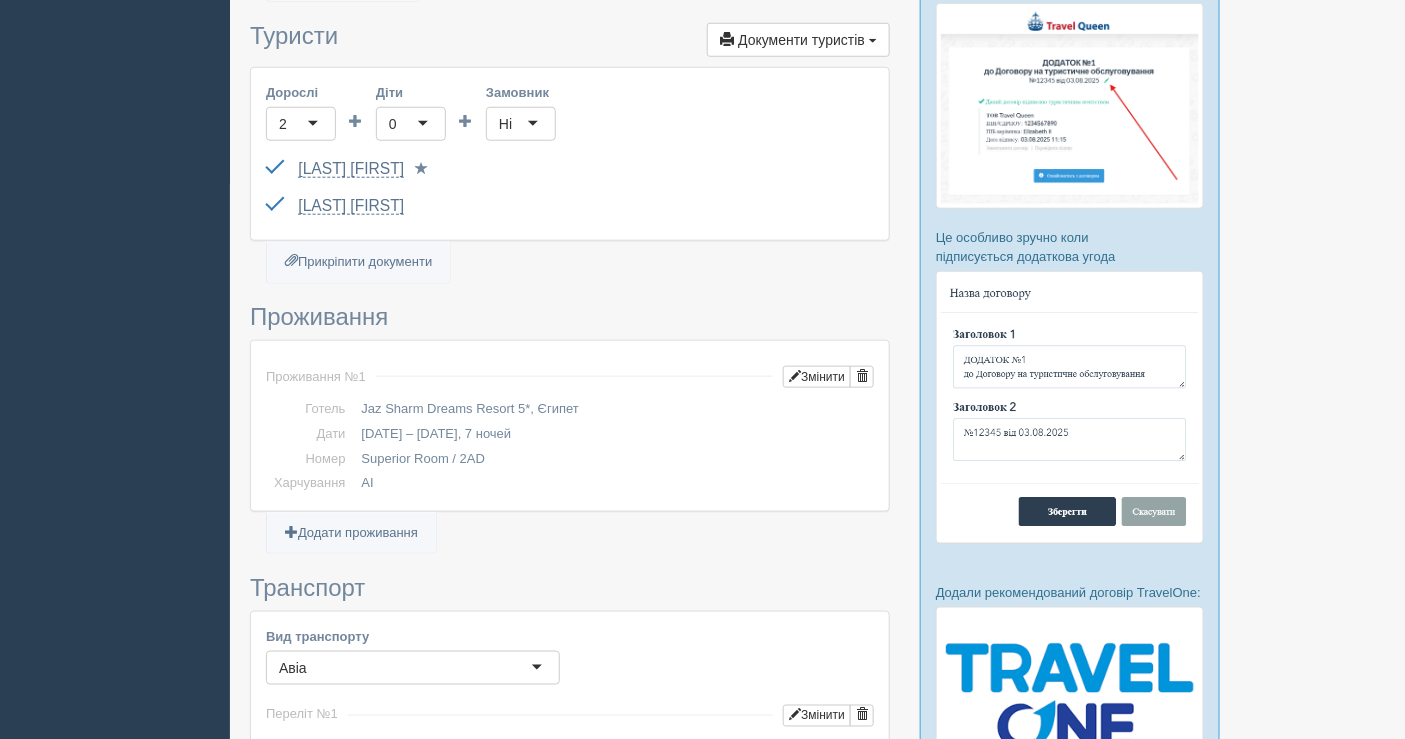 click on "MYKHALCHUK ANNA
GL982530 до 03.07.2035
Паспорт 2
Обрати іншого..." at bounding box center (570, 169) 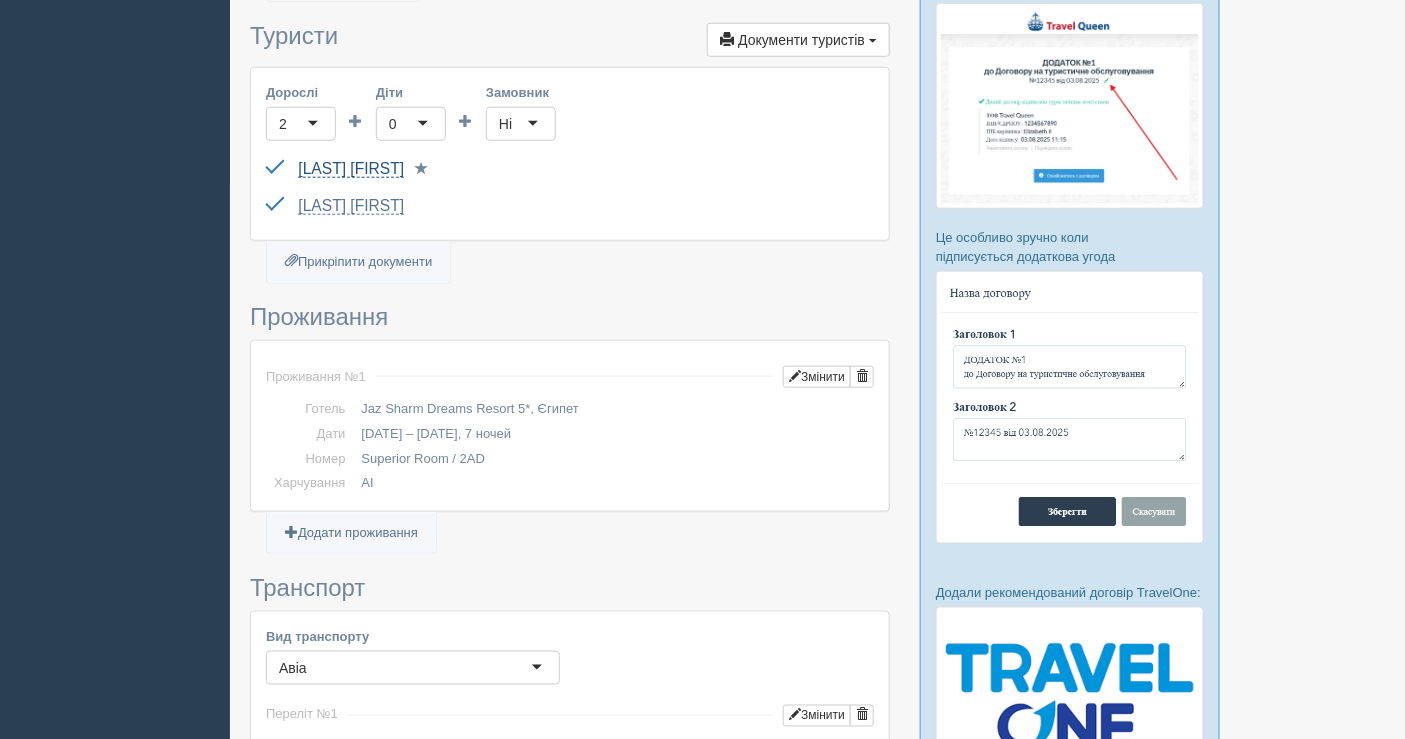 click on "MYKHALCHUK ANNA
GL982530 до 03.07.2035
Паспорт 2
Обрати іншого..." at bounding box center [570, 169] 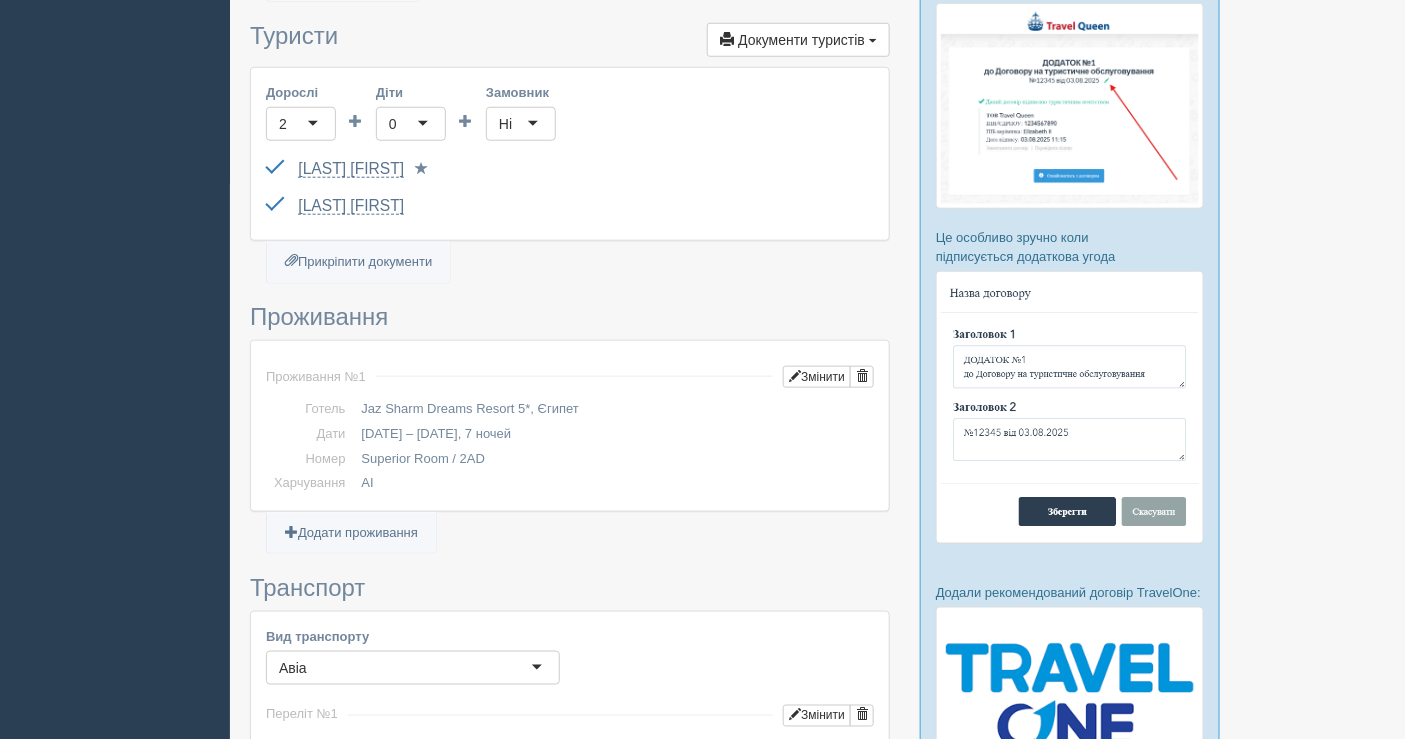 drag, startPoint x: 429, startPoint y: 162, endPoint x: 603, endPoint y: 487, distance: 368.64752 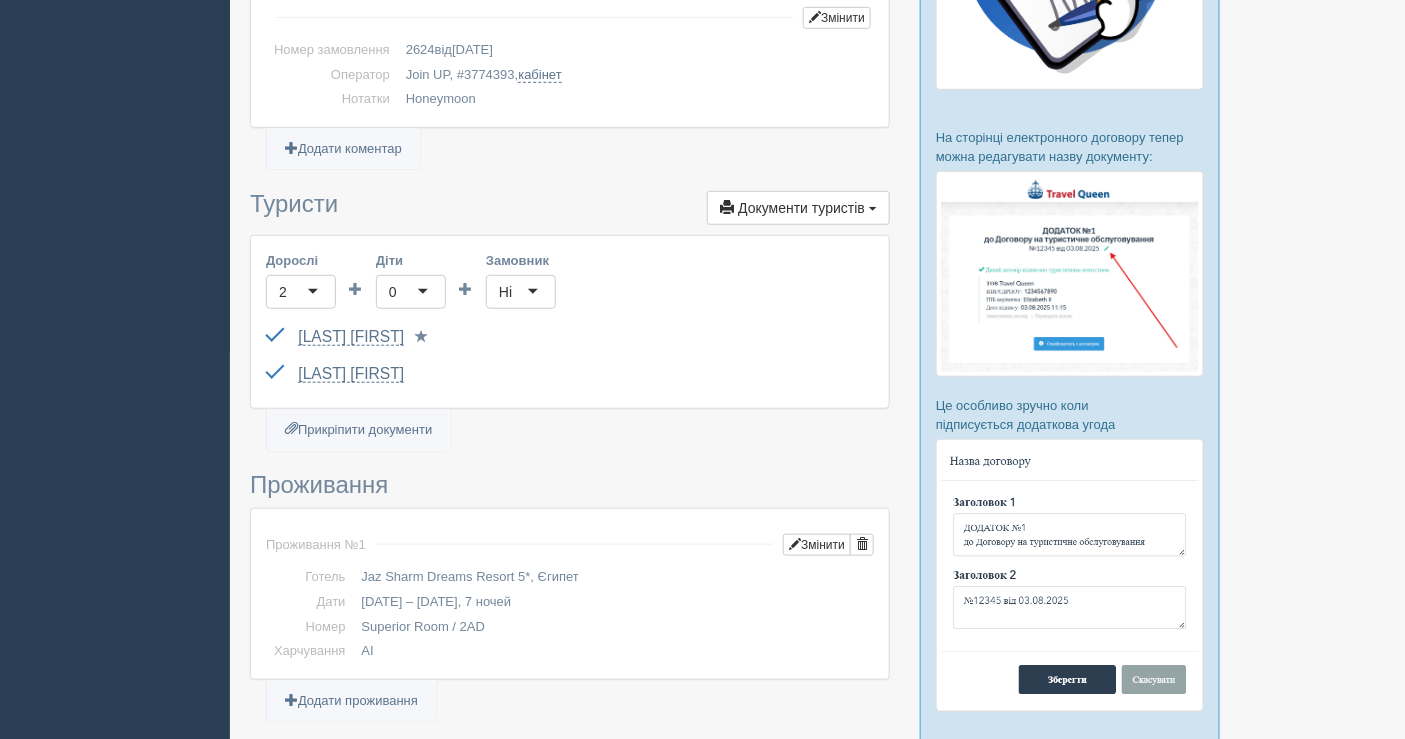 scroll, scrollTop: 444, scrollLeft: 0, axis: vertical 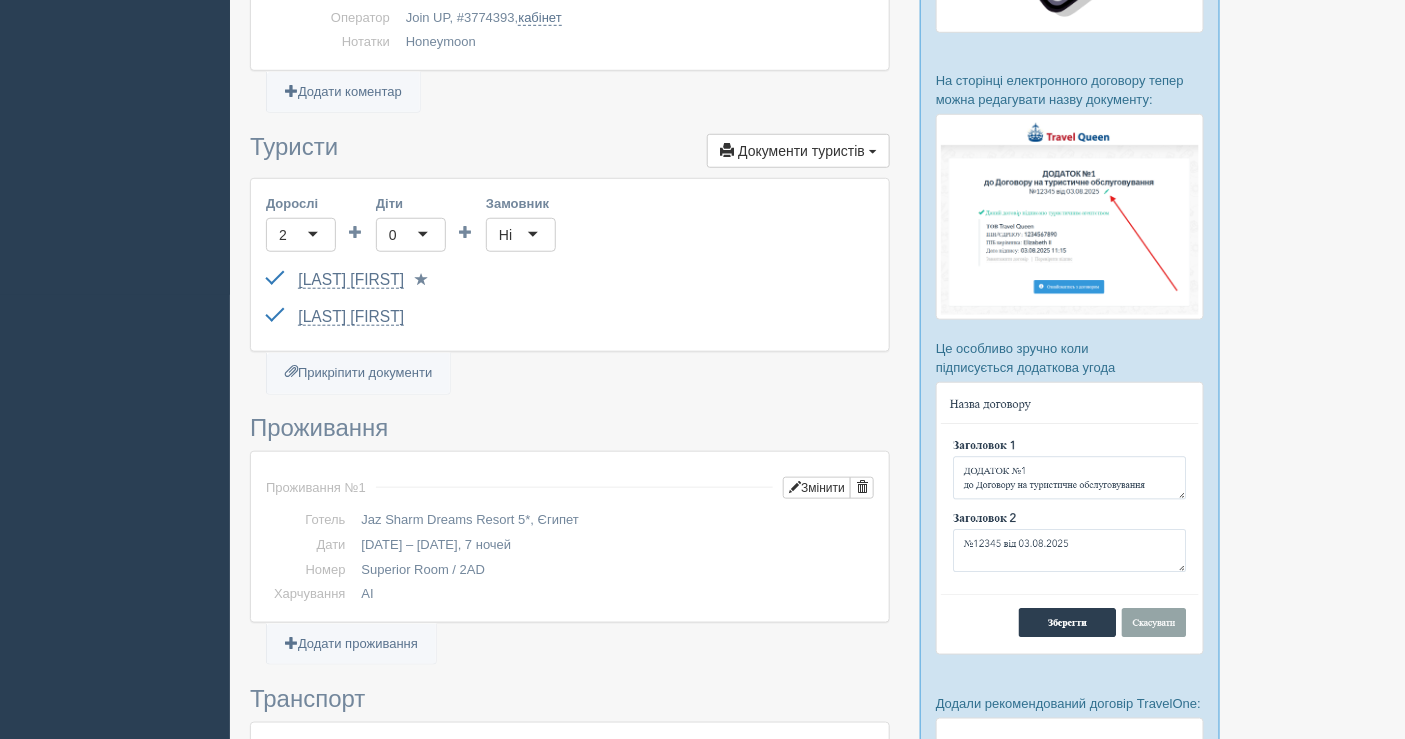 click on "All-Inclusive CRM
Нагадування
Замовлення
Активні
Завершені" at bounding box center (702, 916) 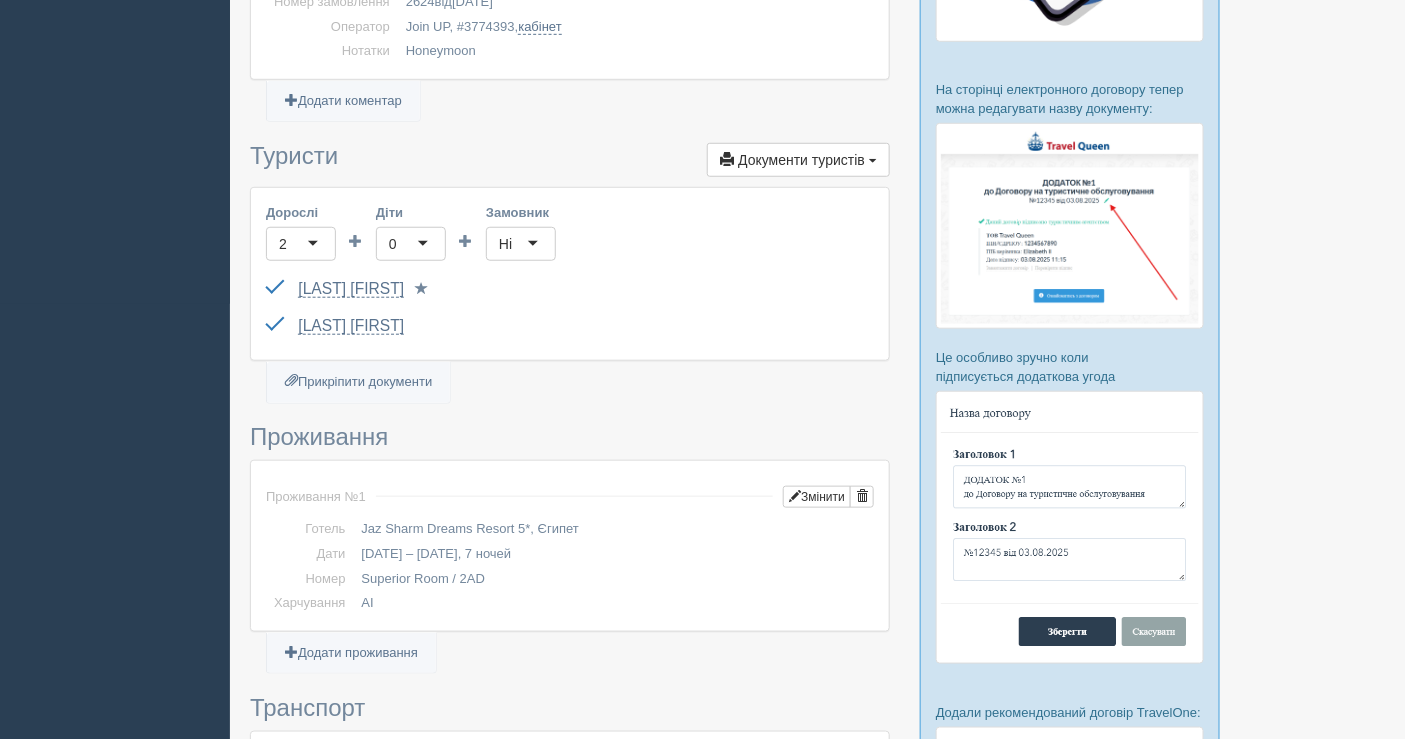 scroll, scrollTop: 0, scrollLeft: 0, axis: both 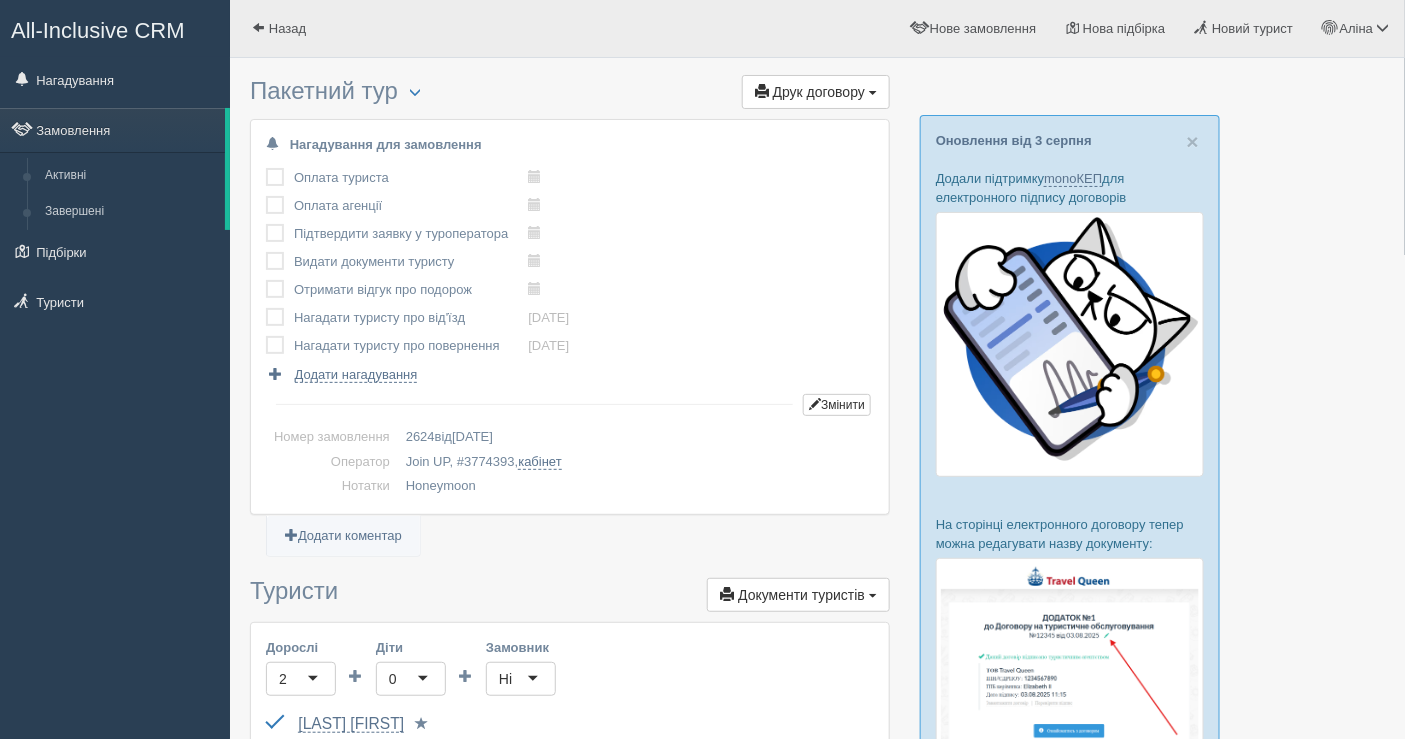 drag, startPoint x: 101, startPoint y: 481, endPoint x: 118, endPoint y: 453, distance: 32.75668 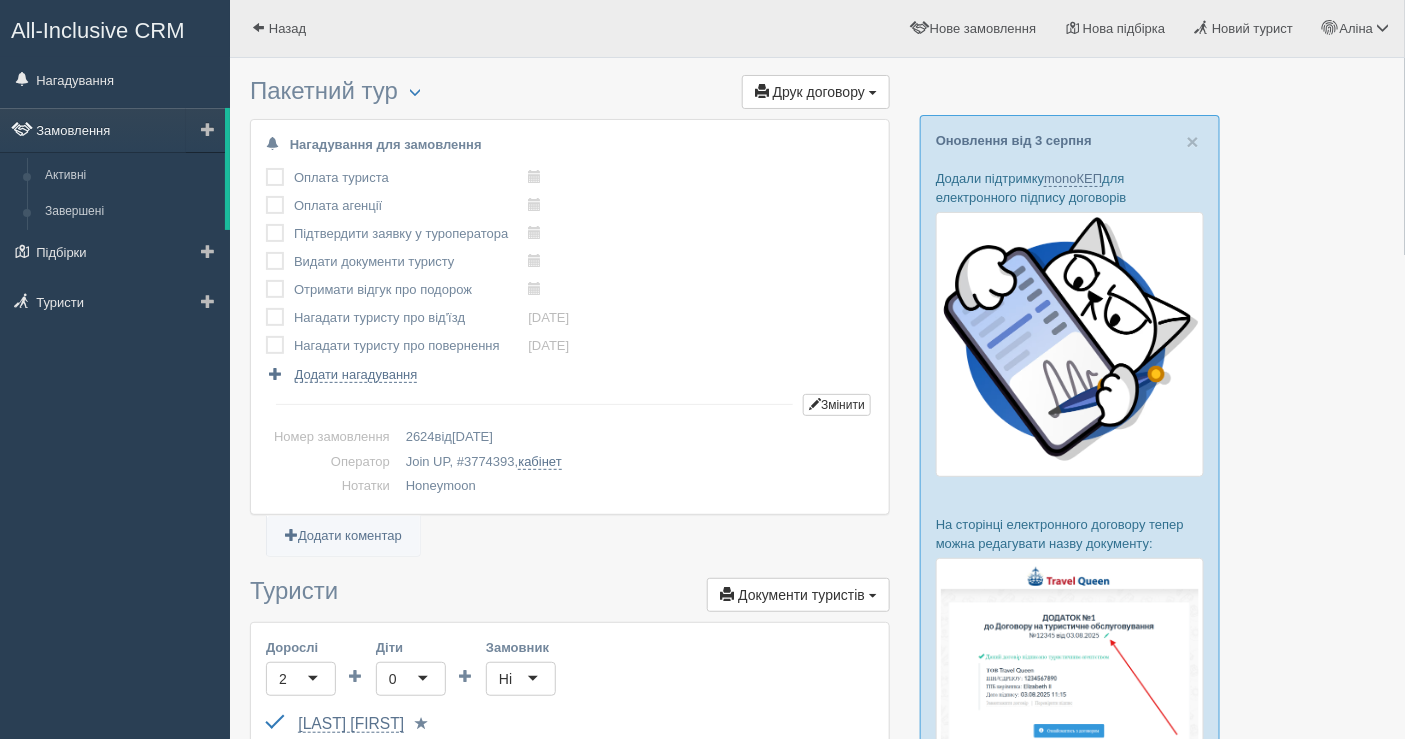 click on "Замовлення" at bounding box center (112, 130) 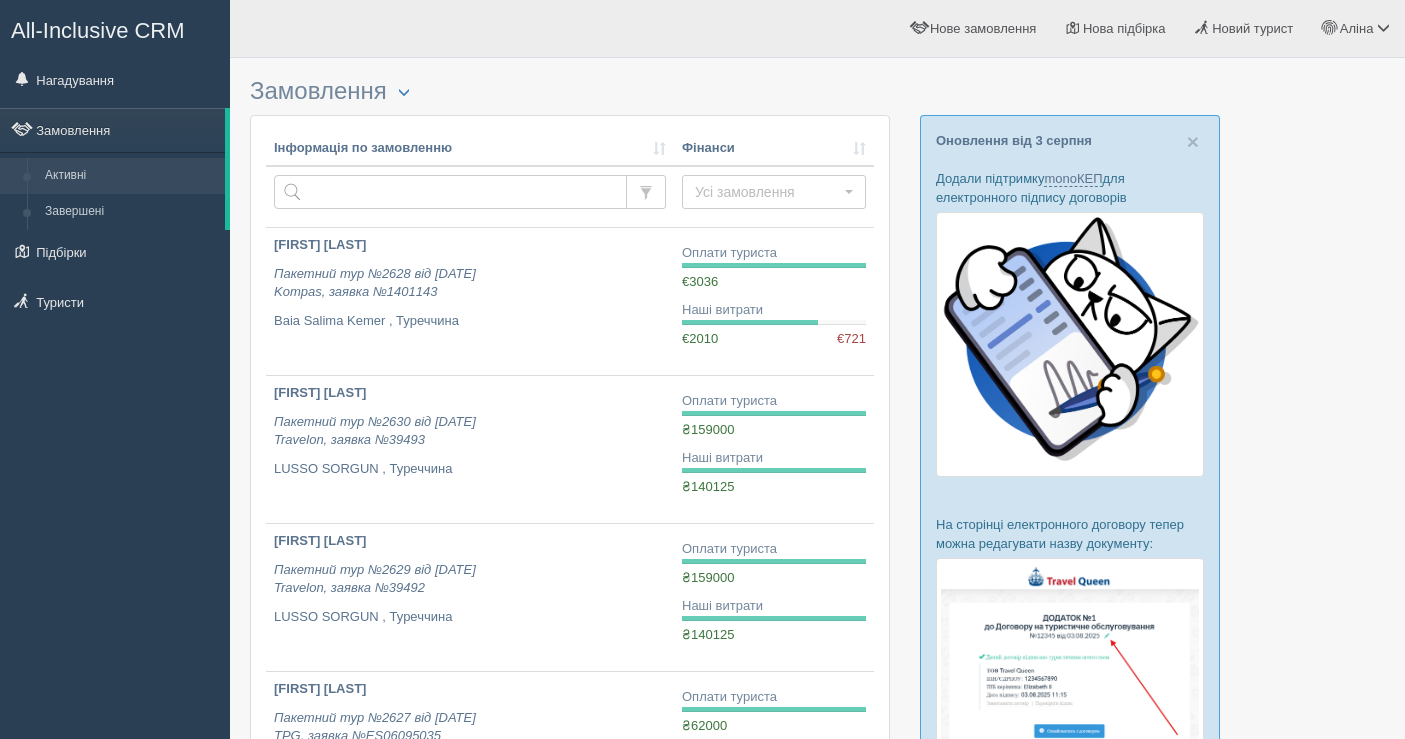 scroll, scrollTop: 0, scrollLeft: 0, axis: both 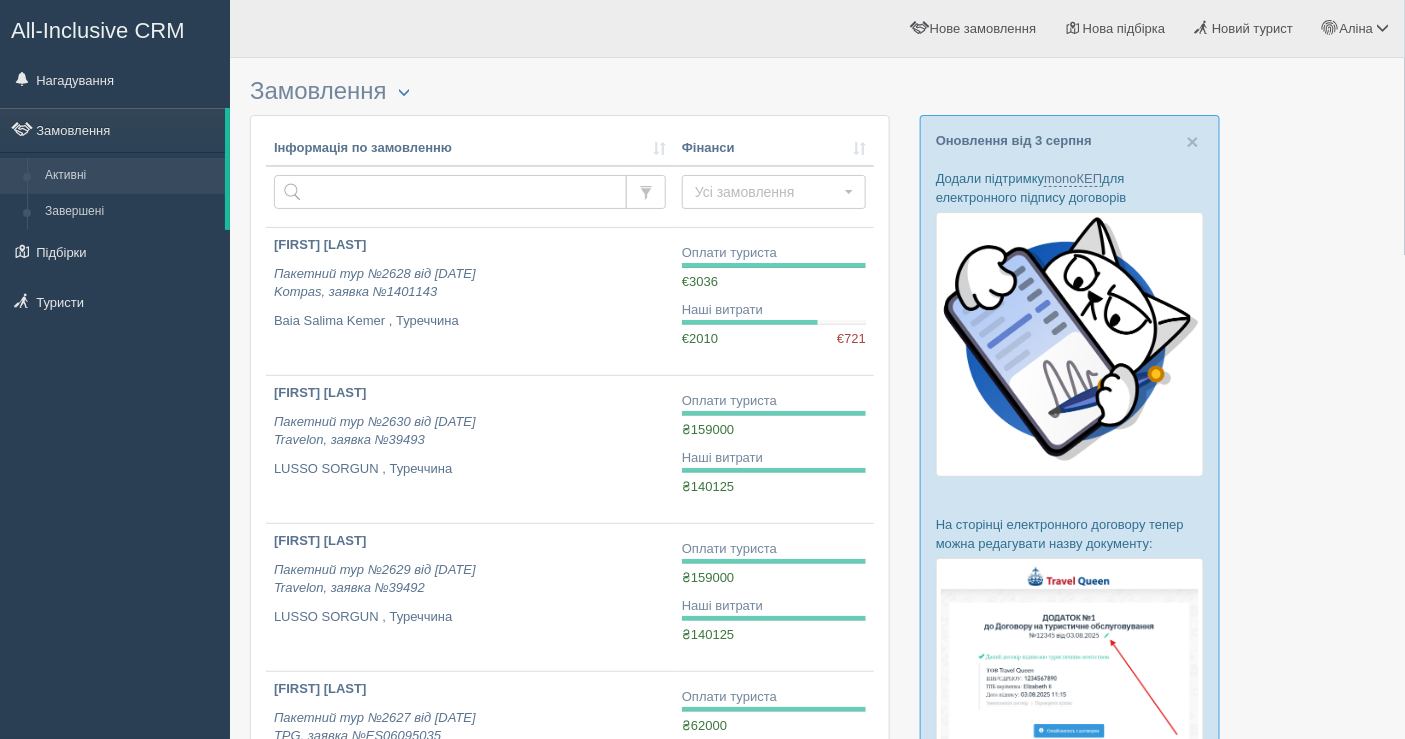 click on "All-Inclusive CRM
Нагадування
Замовлення
Активні
Завершені" at bounding box center (115, 369) 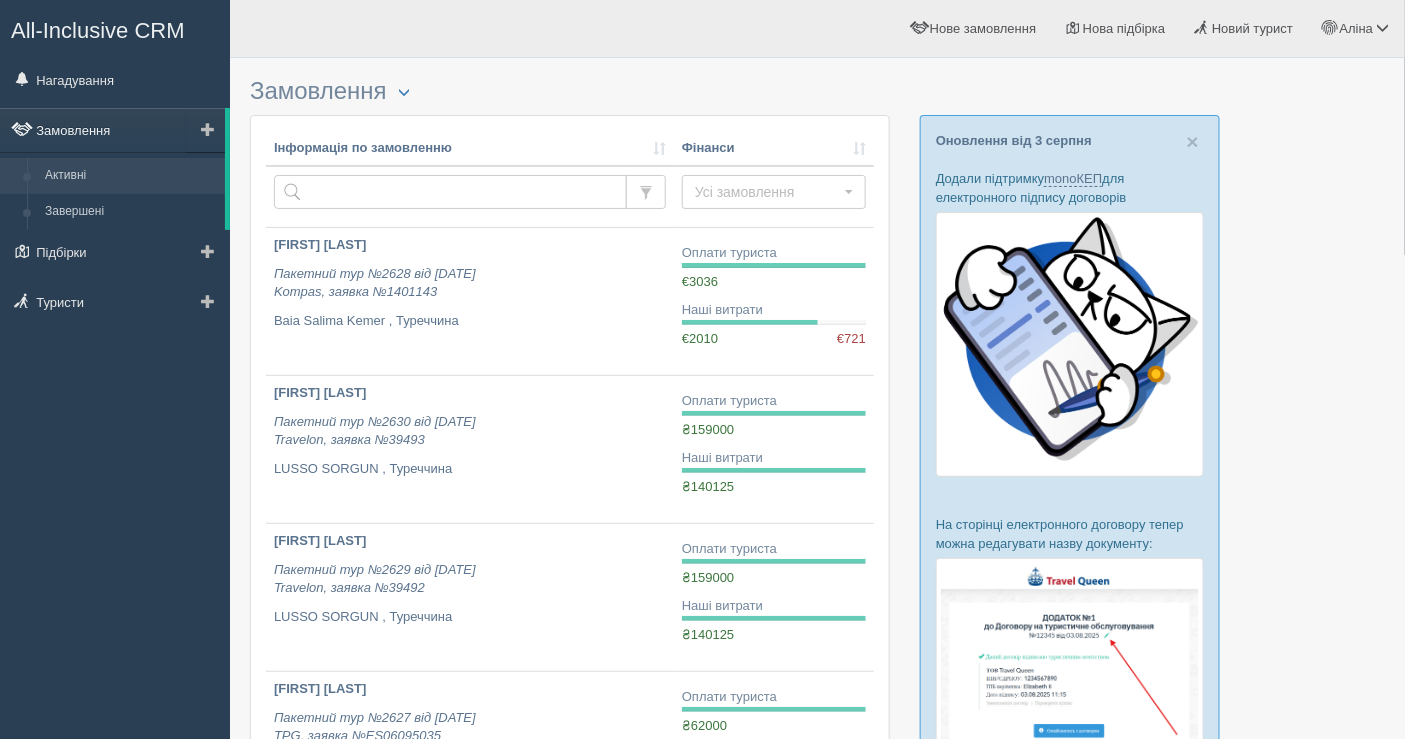 click on "Замовлення" at bounding box center (112, 130) 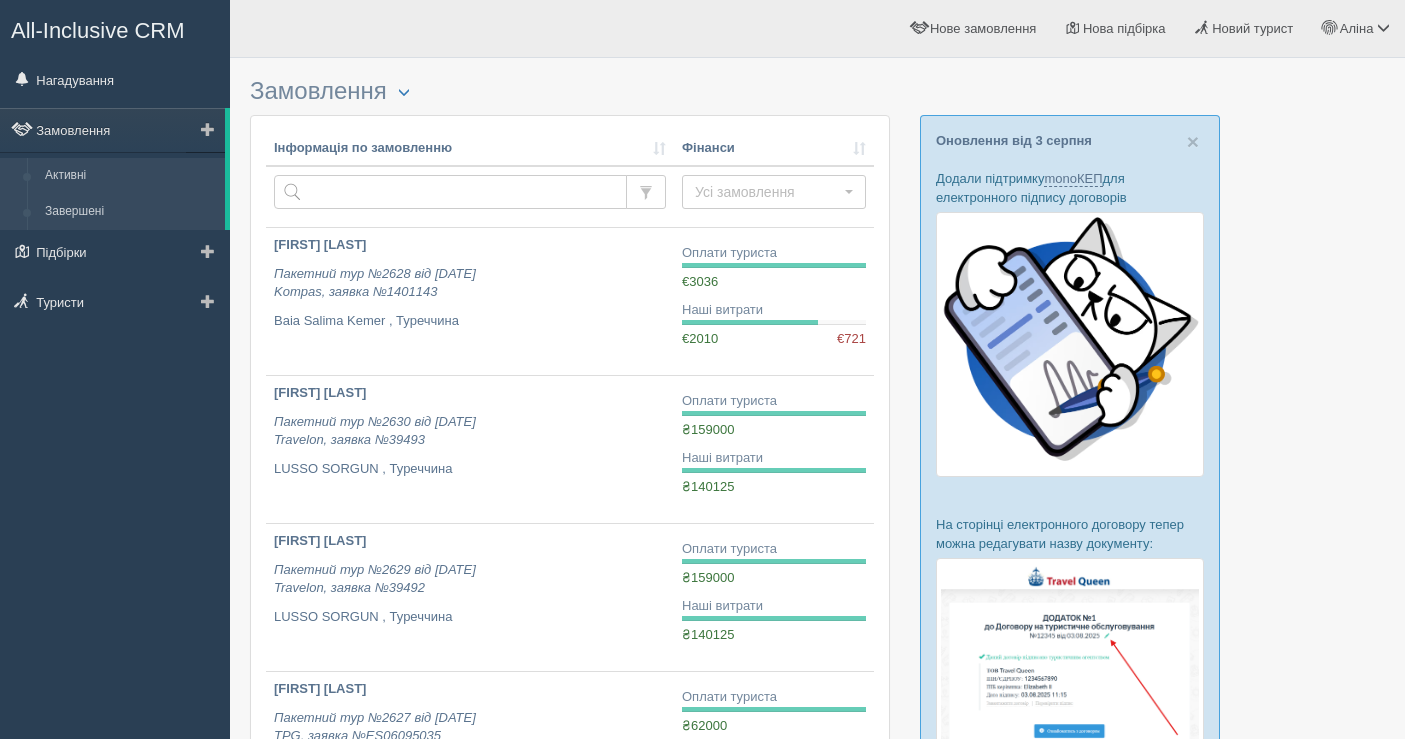 scroll, scrollTop: 0, scrollLeft: 0, axis: both 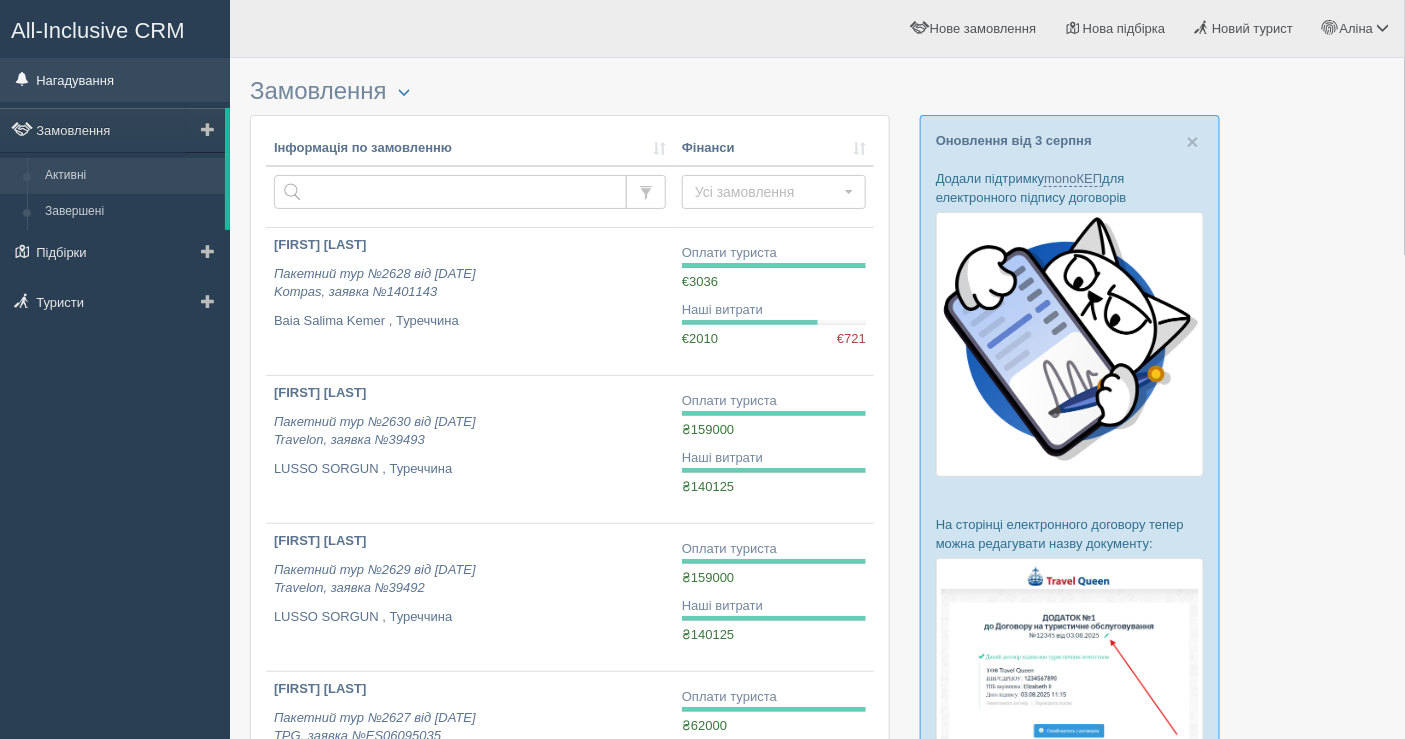 click on "Нагадування" at bounding box center (115, 80) 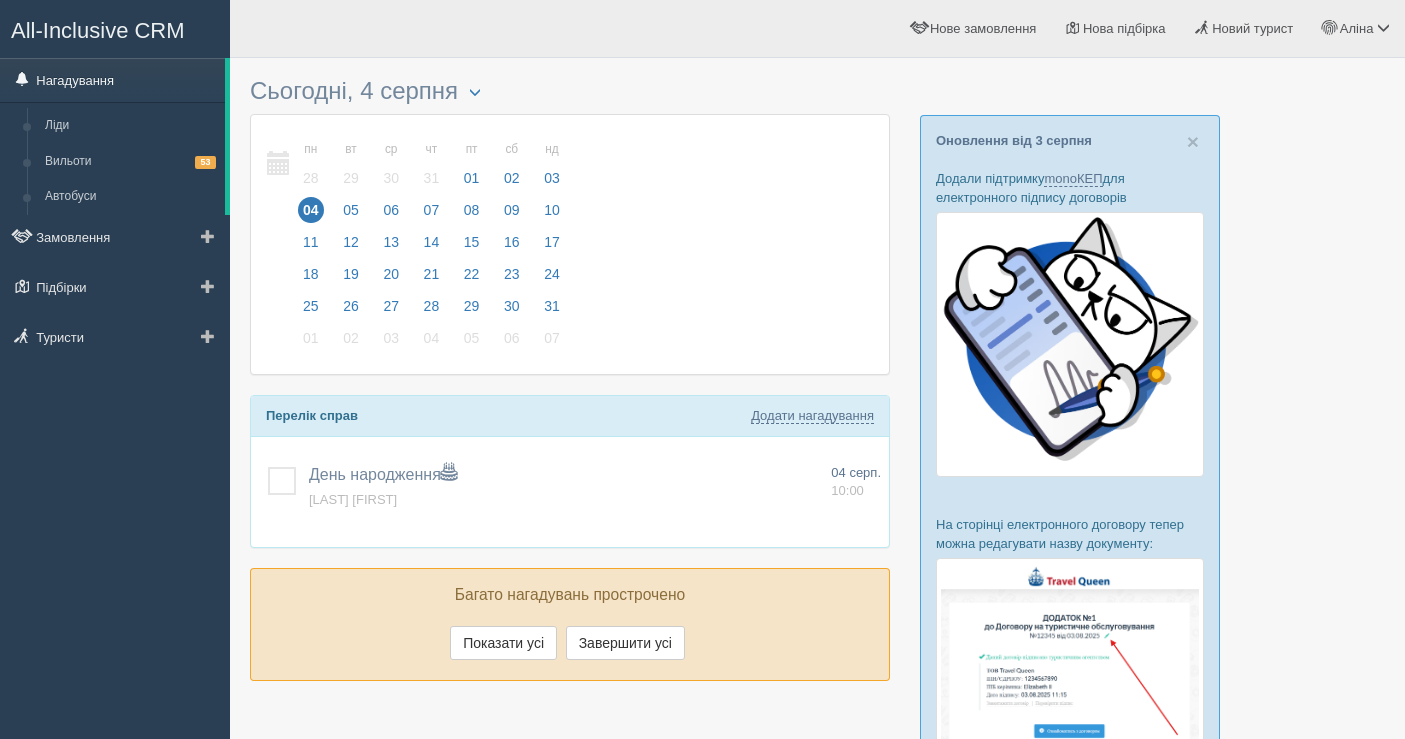 scroll, scrollTop: 0, scrollLeft: 0, axis: both 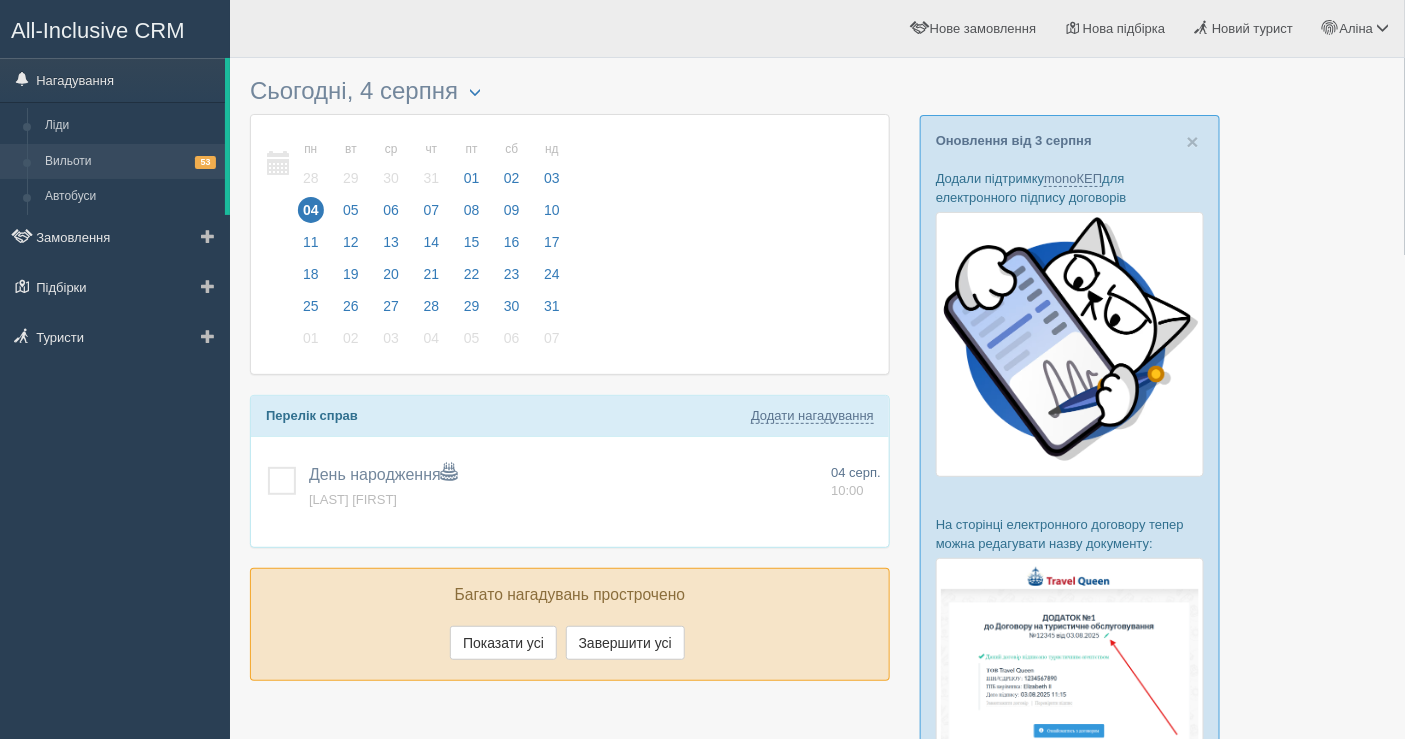 click on "Вильоти 53" at bounding box center [130, 162] 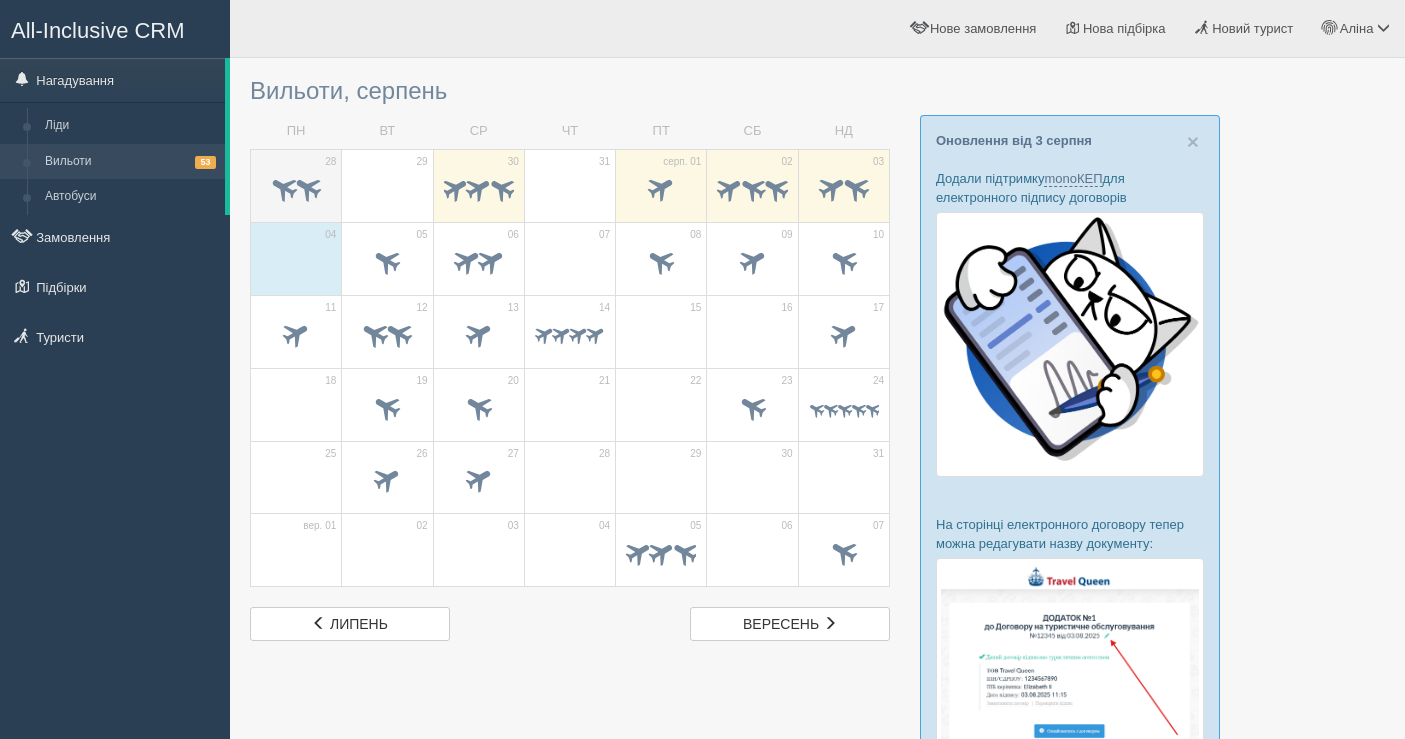 scroll, scrollTop: 0, scrollLeft: 0, axis: both 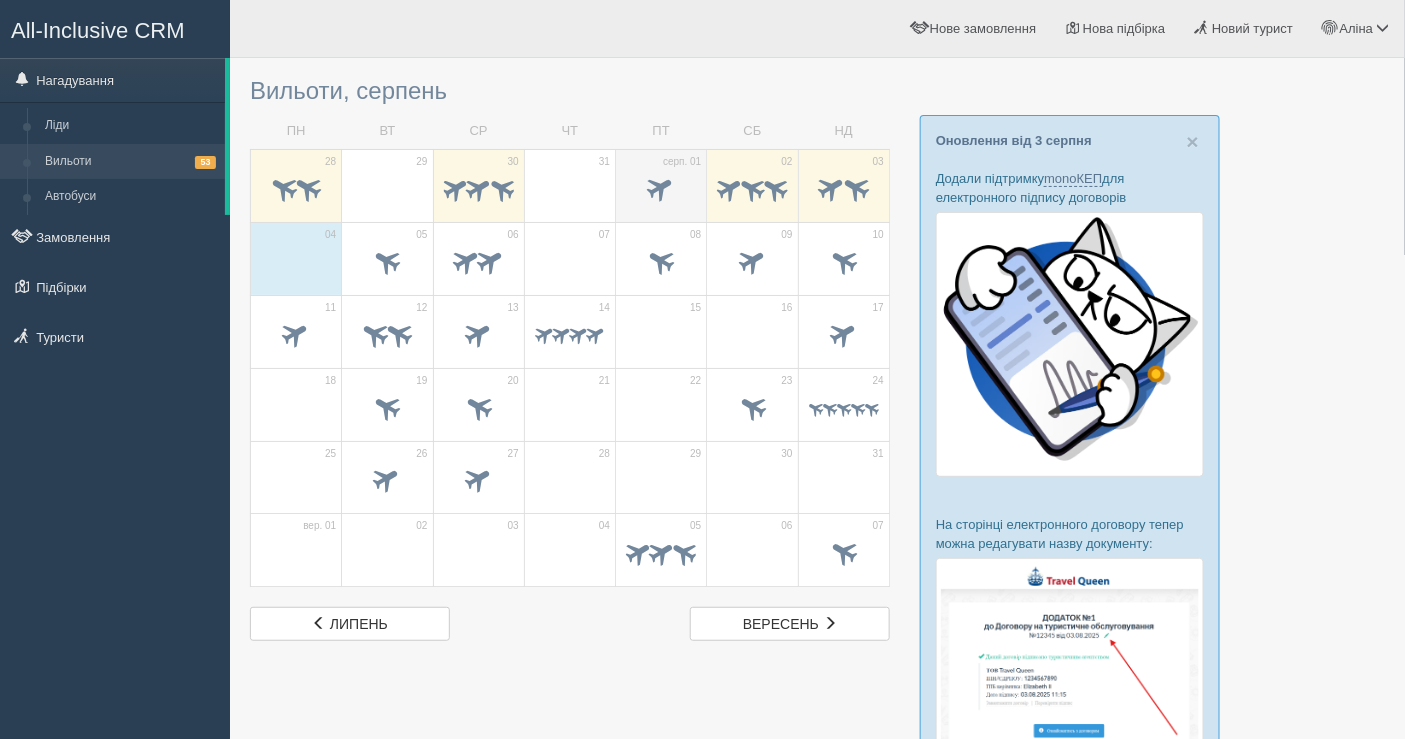 click on "серп.                                01" at bounding box center (661, 185) 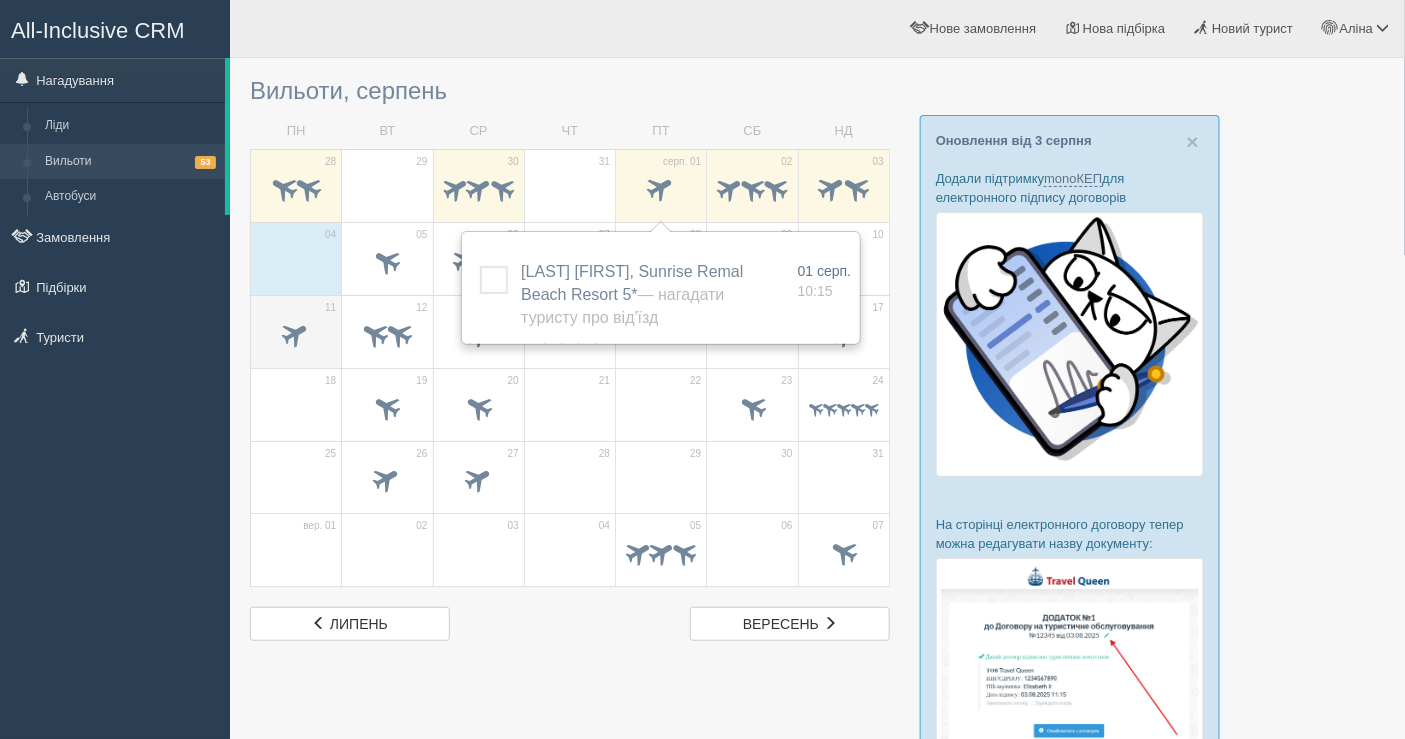 click at bounding box center [296, 337] 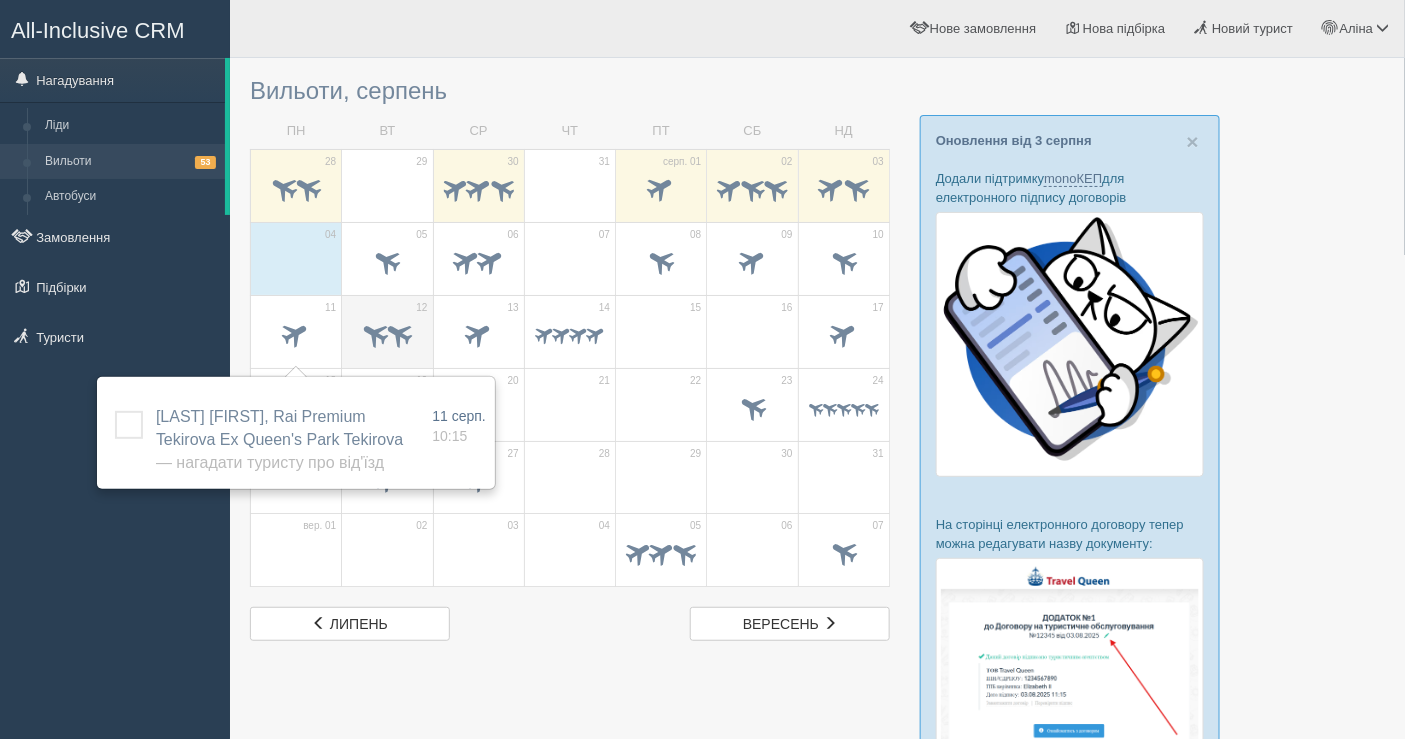 click on "12" at bounding box center [387, 331] 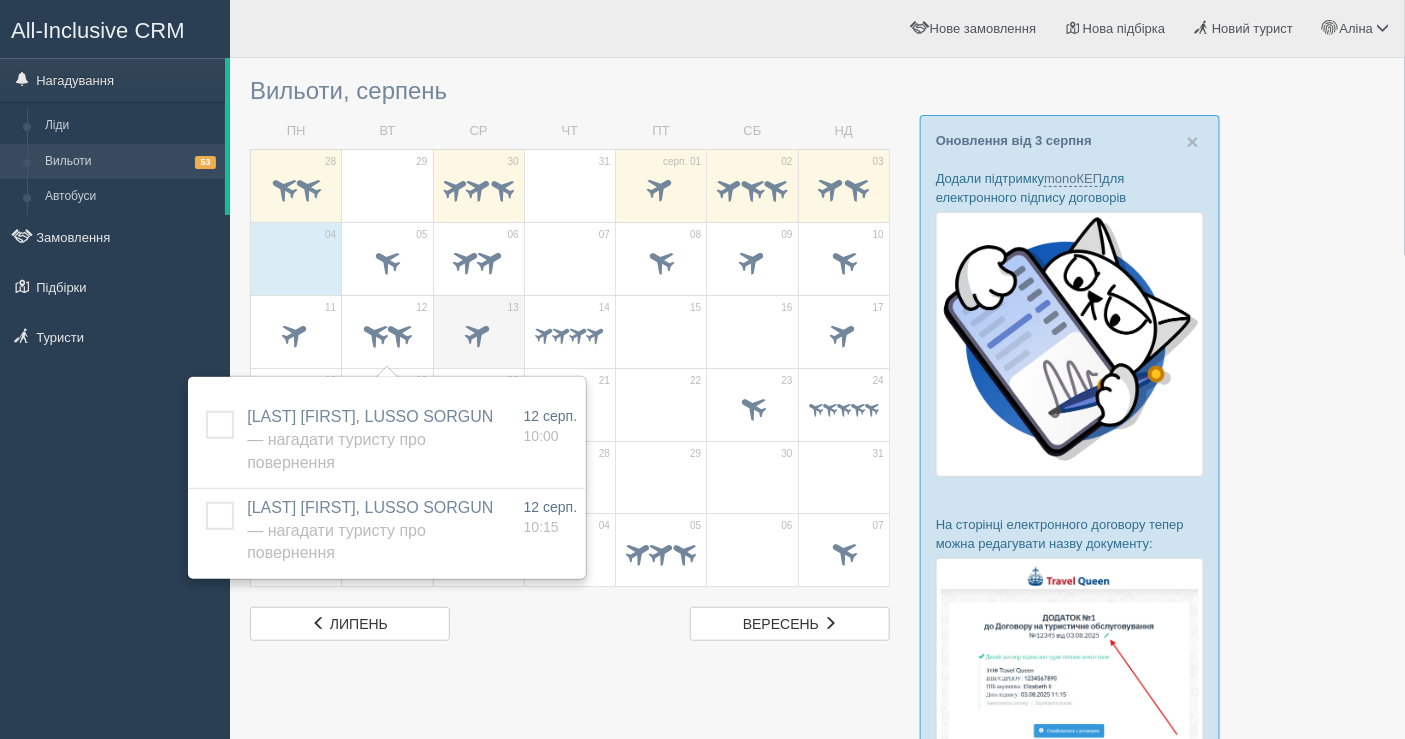 click on "13" at bounding box center (478, 331) 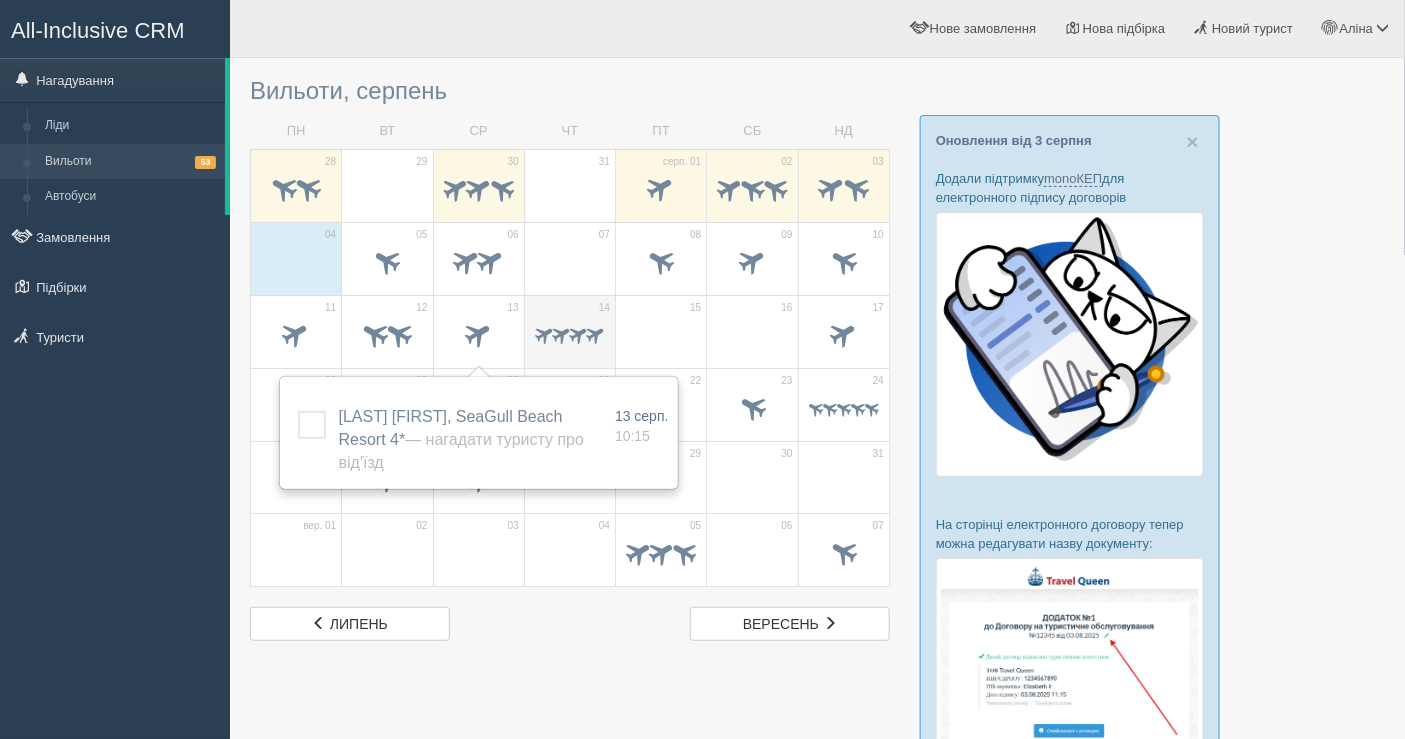 click at bounding box center (570, 337) 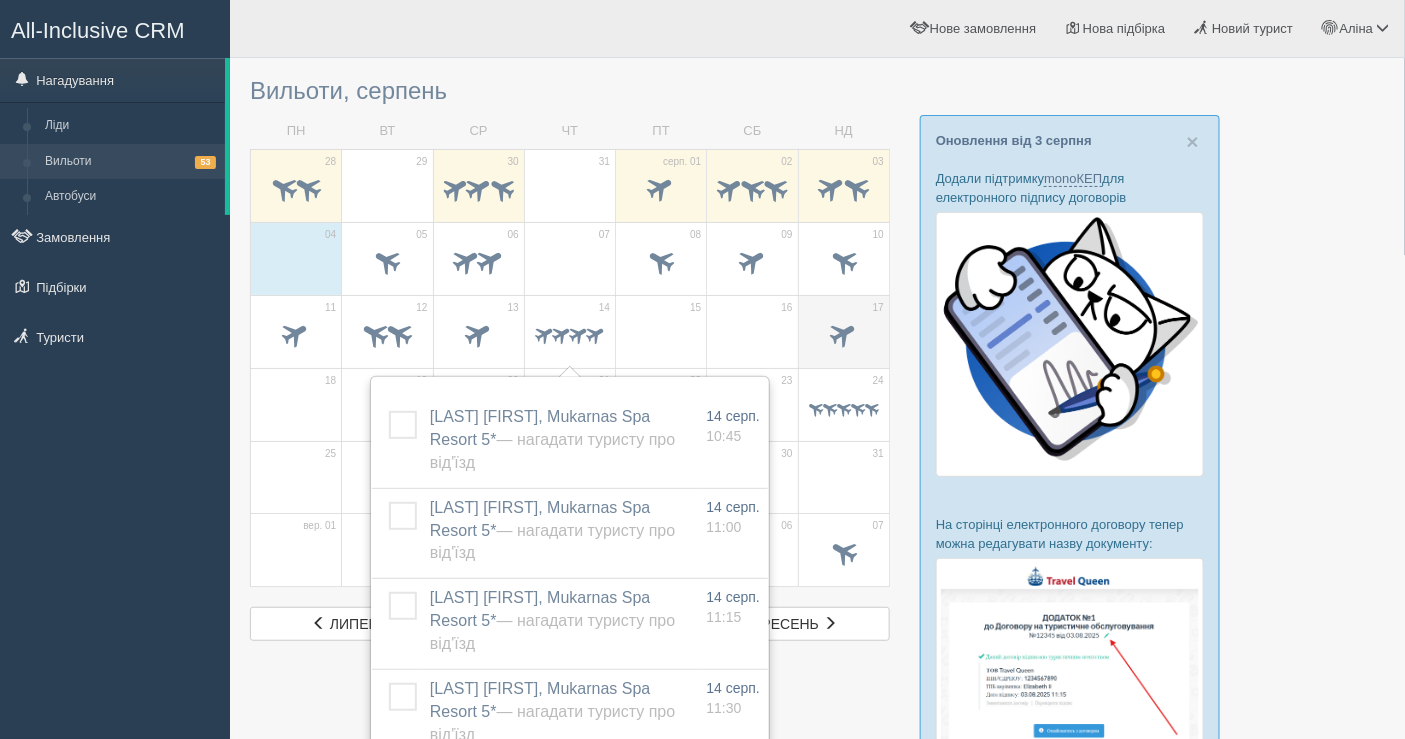 click at bounding box center (843, 333) 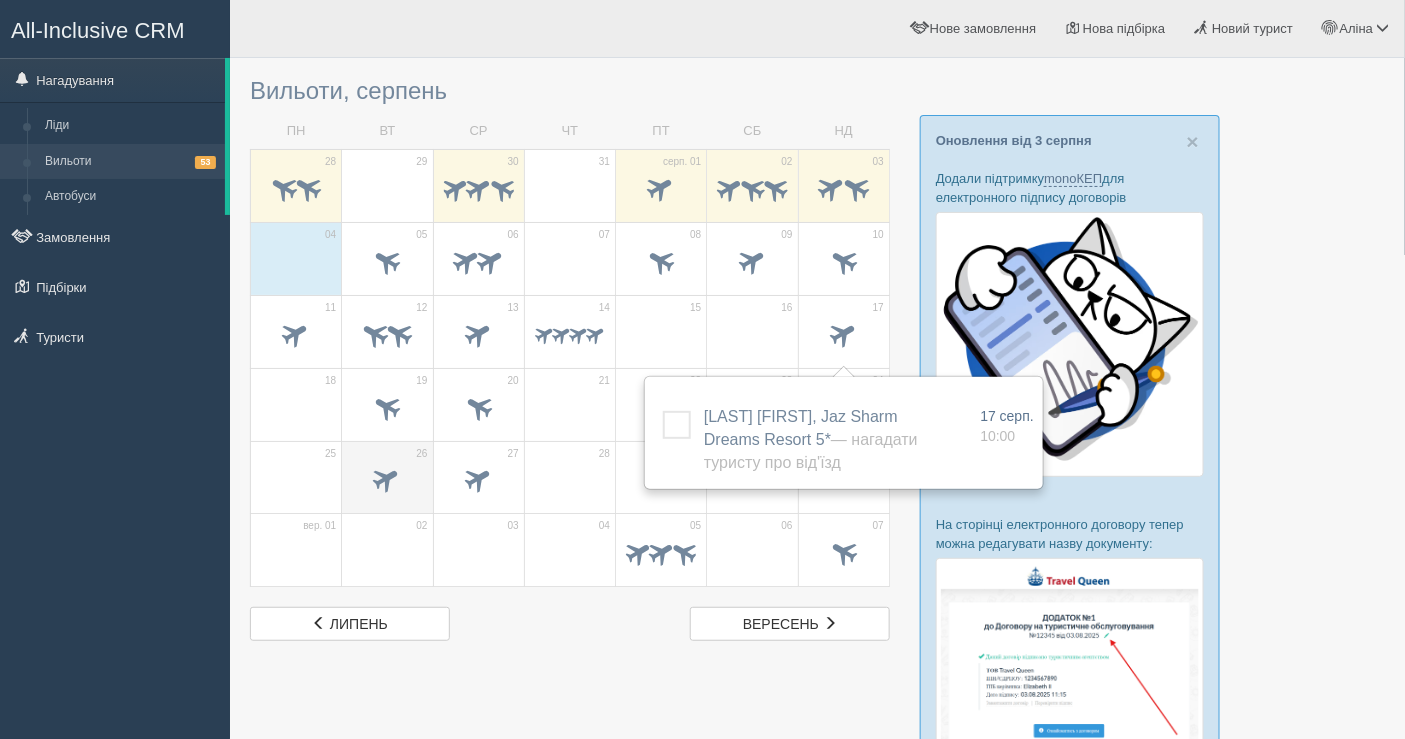 click at bounding box center (387, 479) 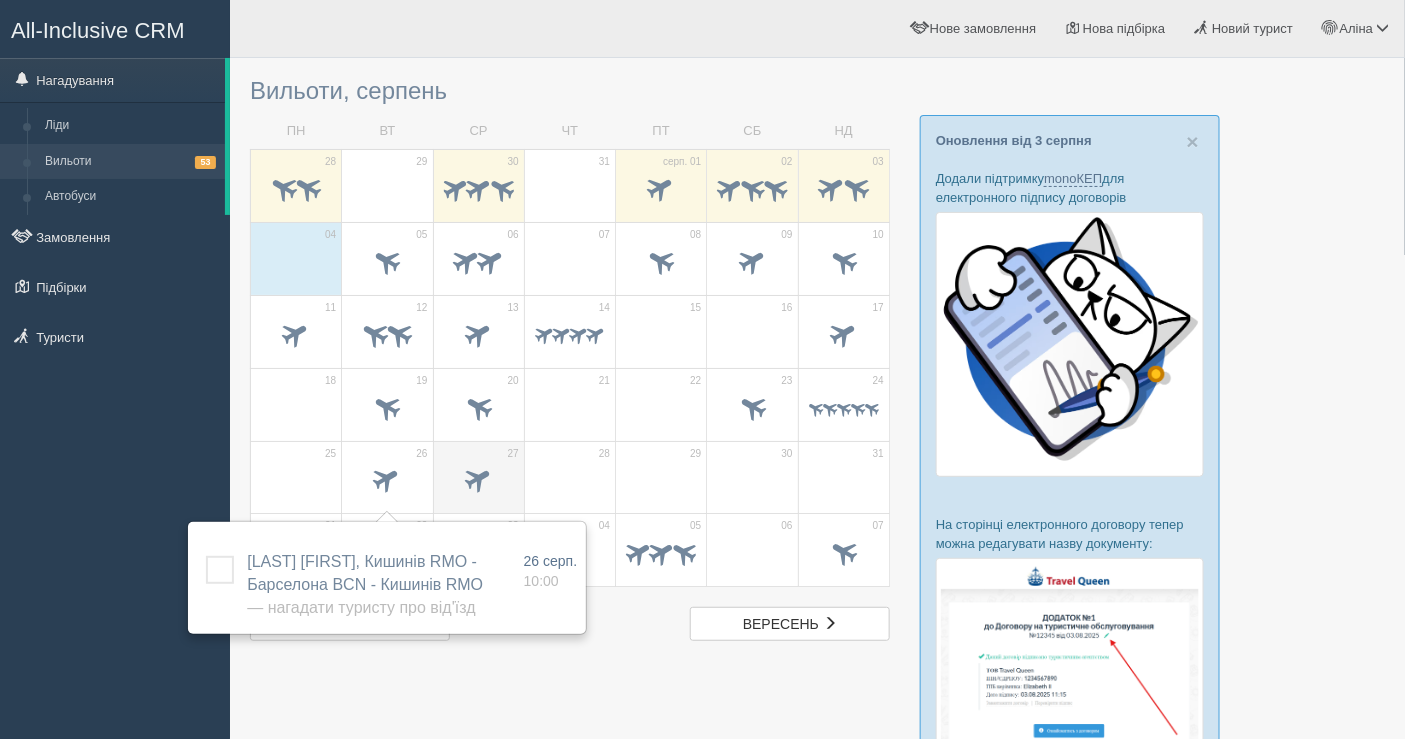 click on "27" at bounding box center (478, 477) 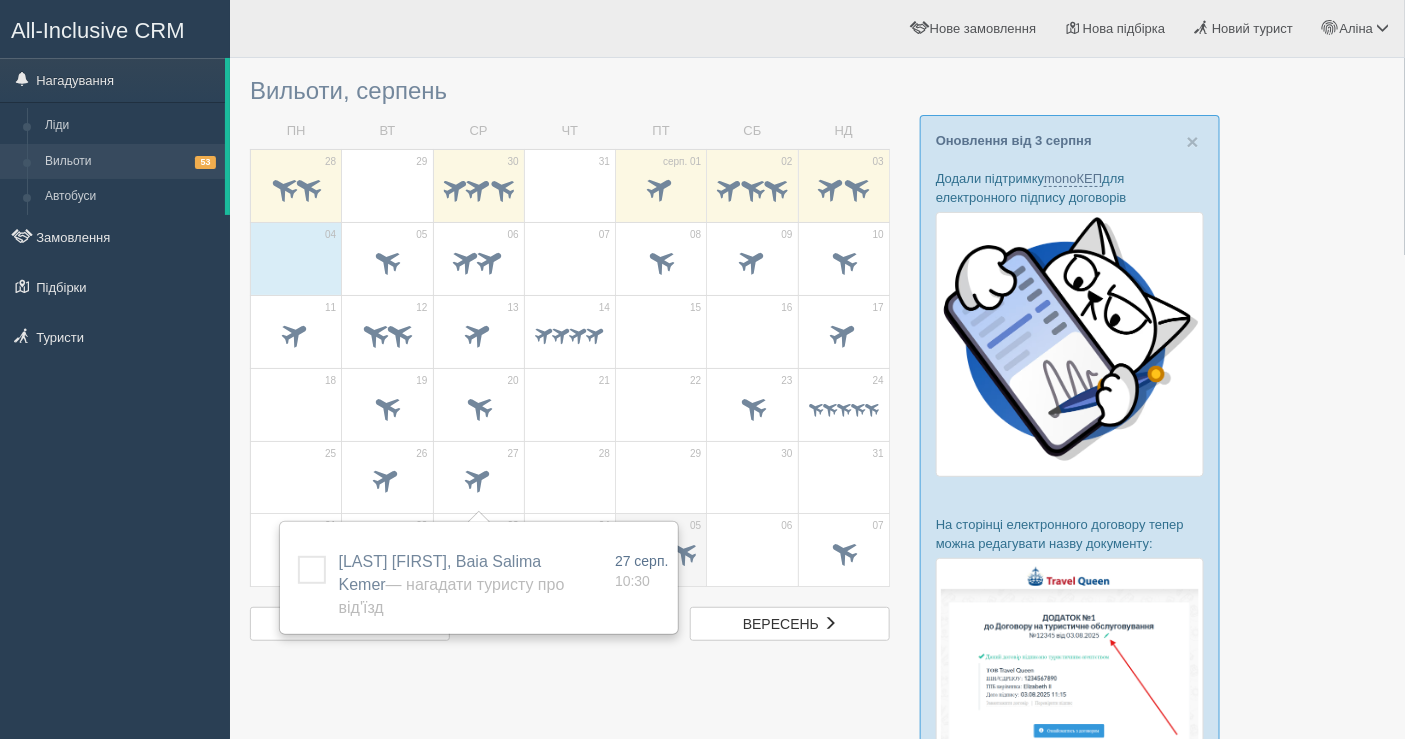 click on "05" at bounding box center [695, 526] 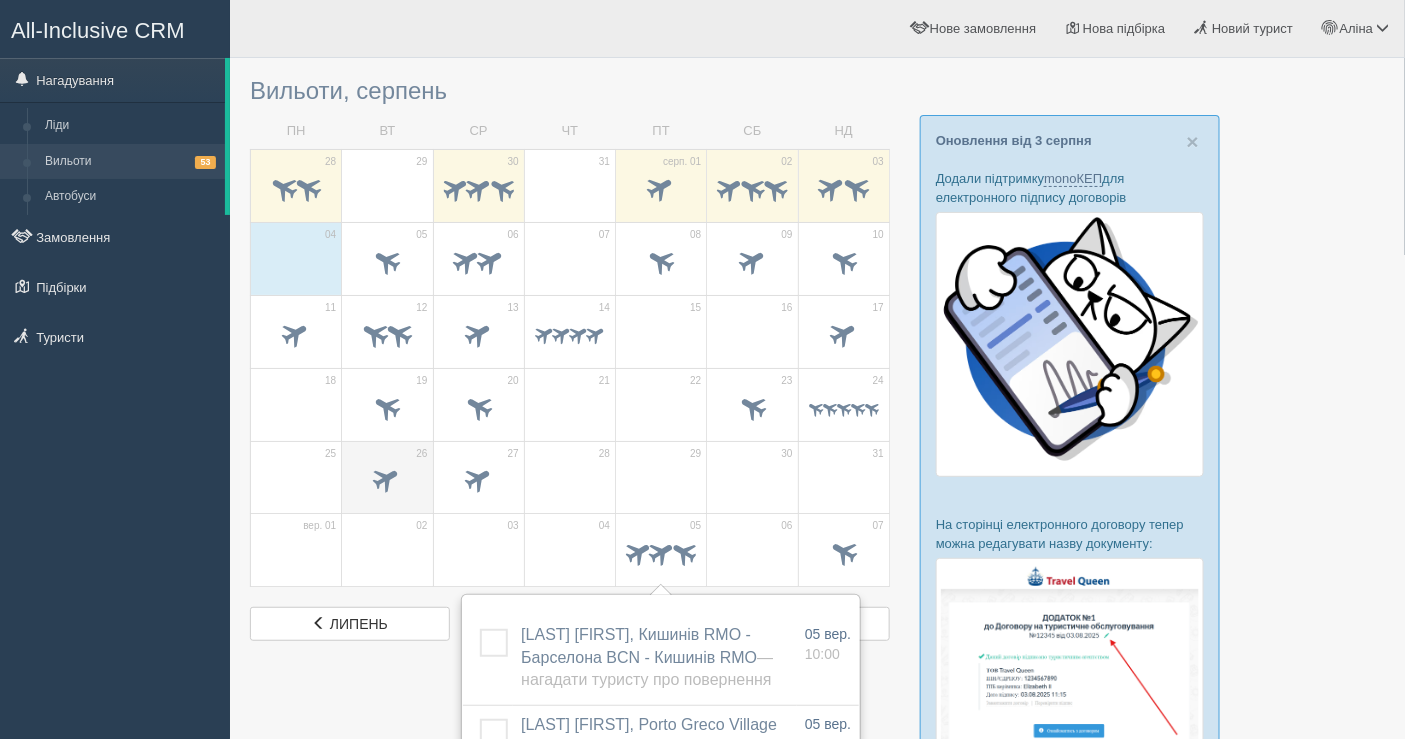 click at bounding box center (387, 482) 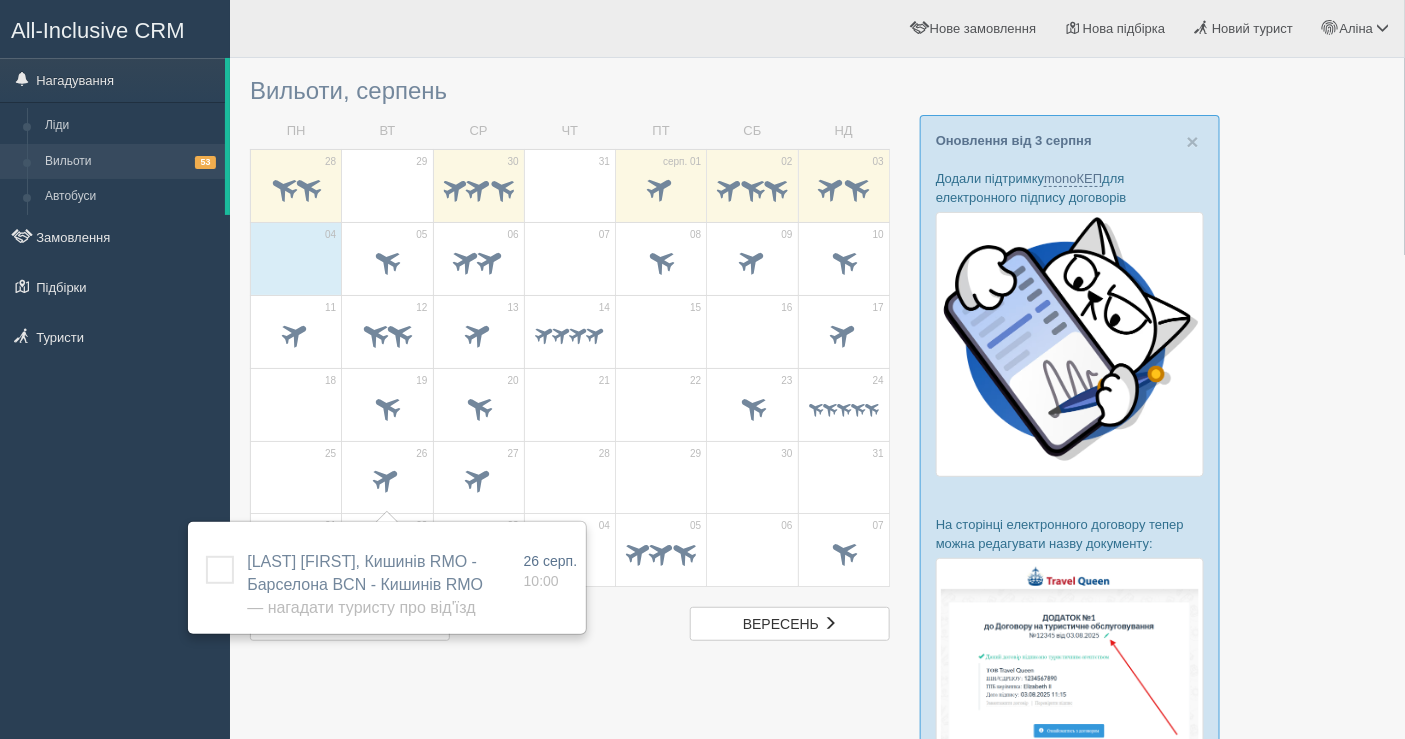click on "All-Inclusive CRM
Нагадування
Ліди
Вильоти 53
Автобуси" at bounding box center (115, 369) 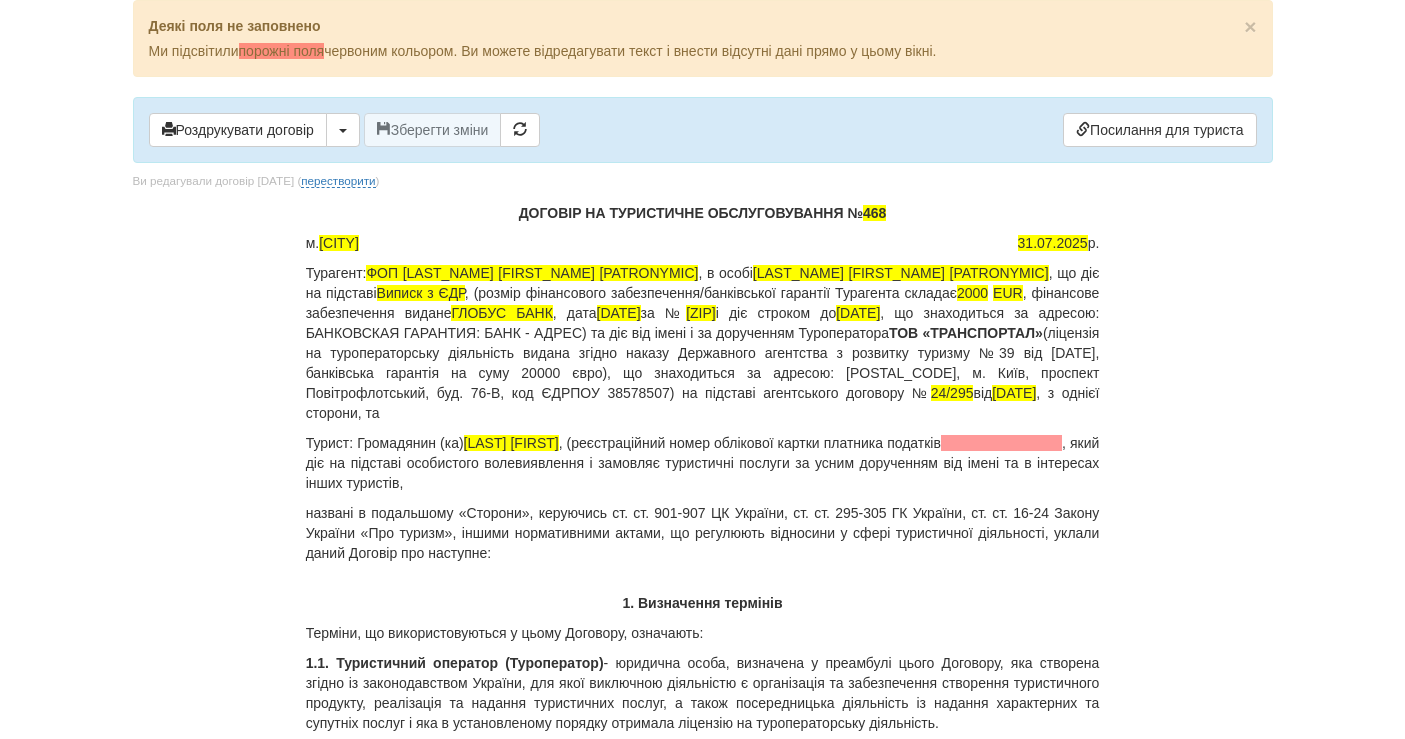 scroll, scrollTop: 0, scrollLeft: 0, axis: both 